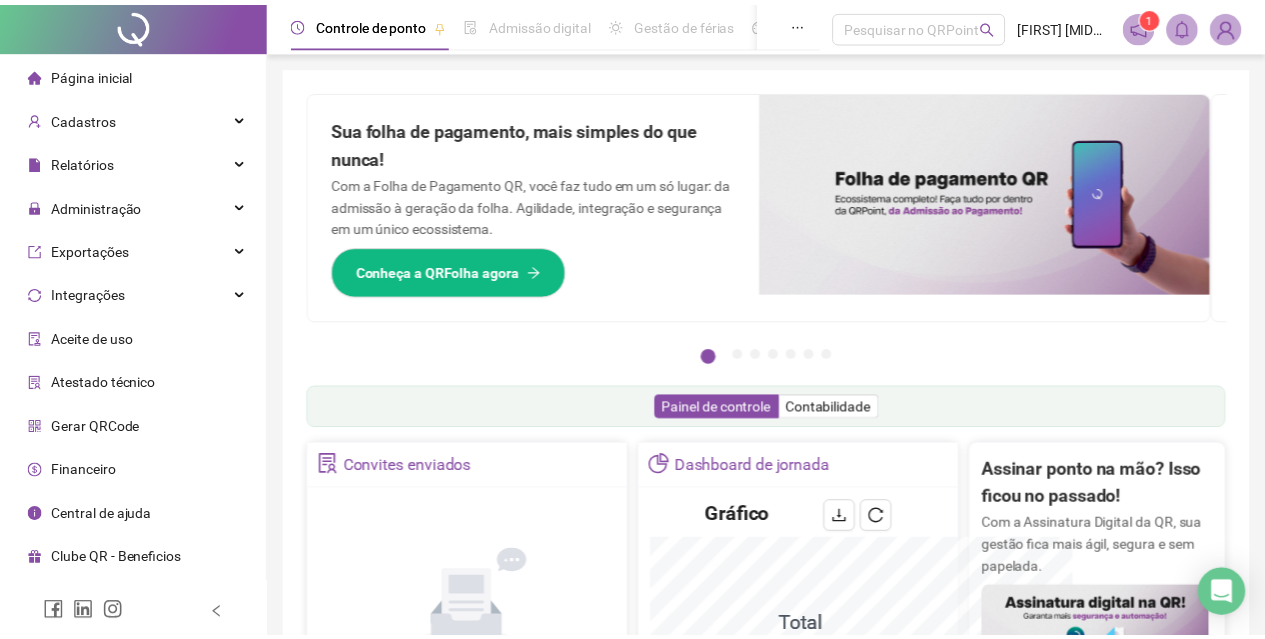 scroll, scrollTop: 0, scrollLeft: 0, axis: both 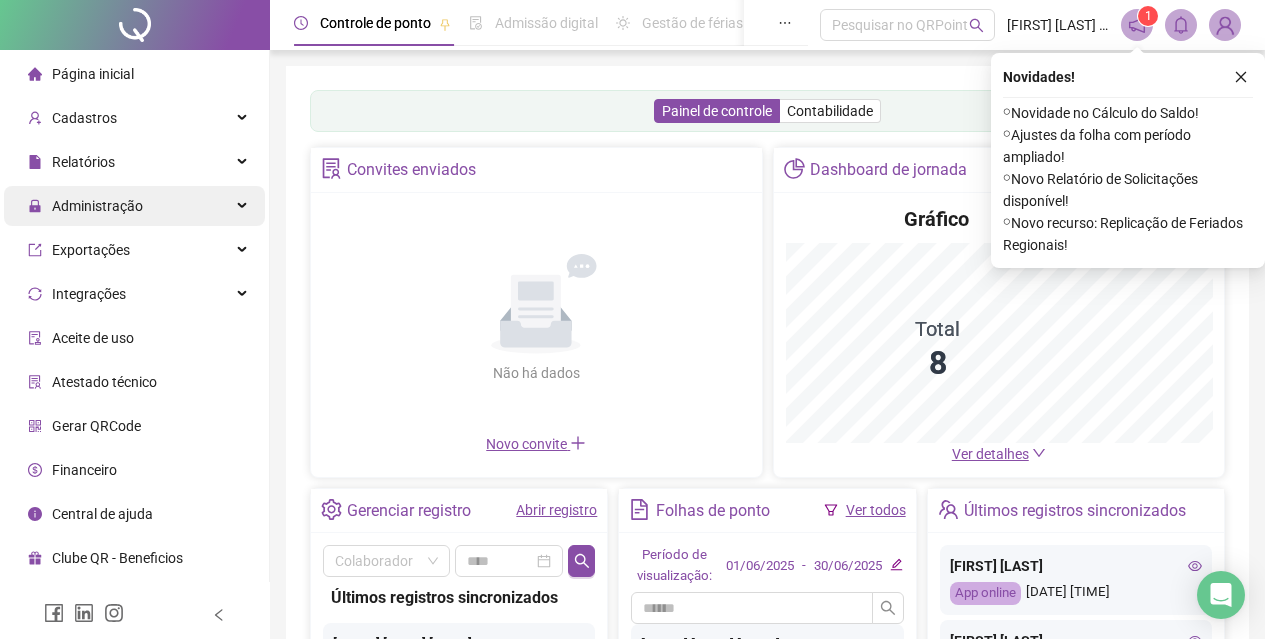 click on "Administração" at bounding box center (134, 206) 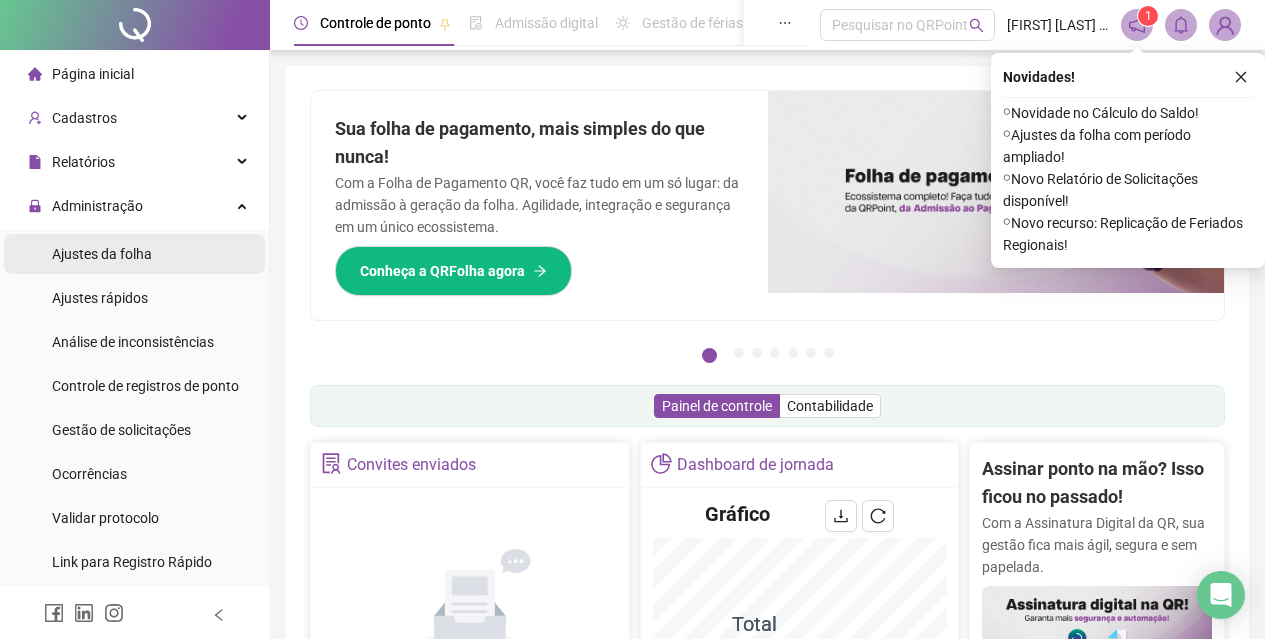 click on "Ajustes da folha" at bounding box center [102, 254] 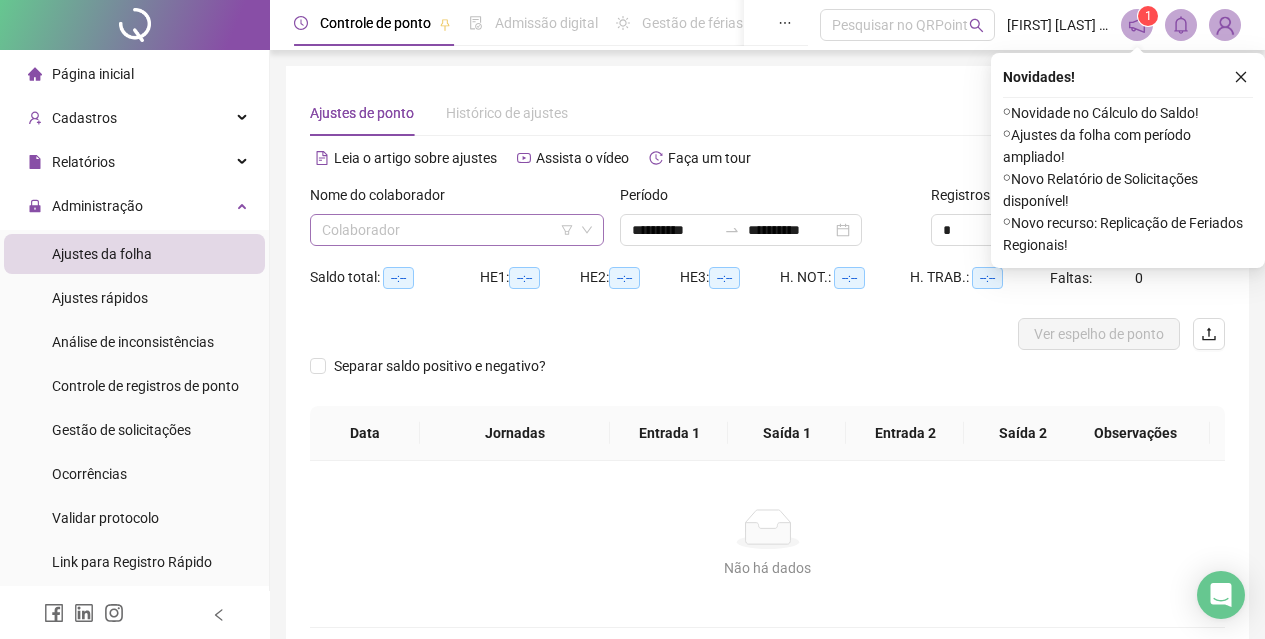 click at bounding box center (451, 230) 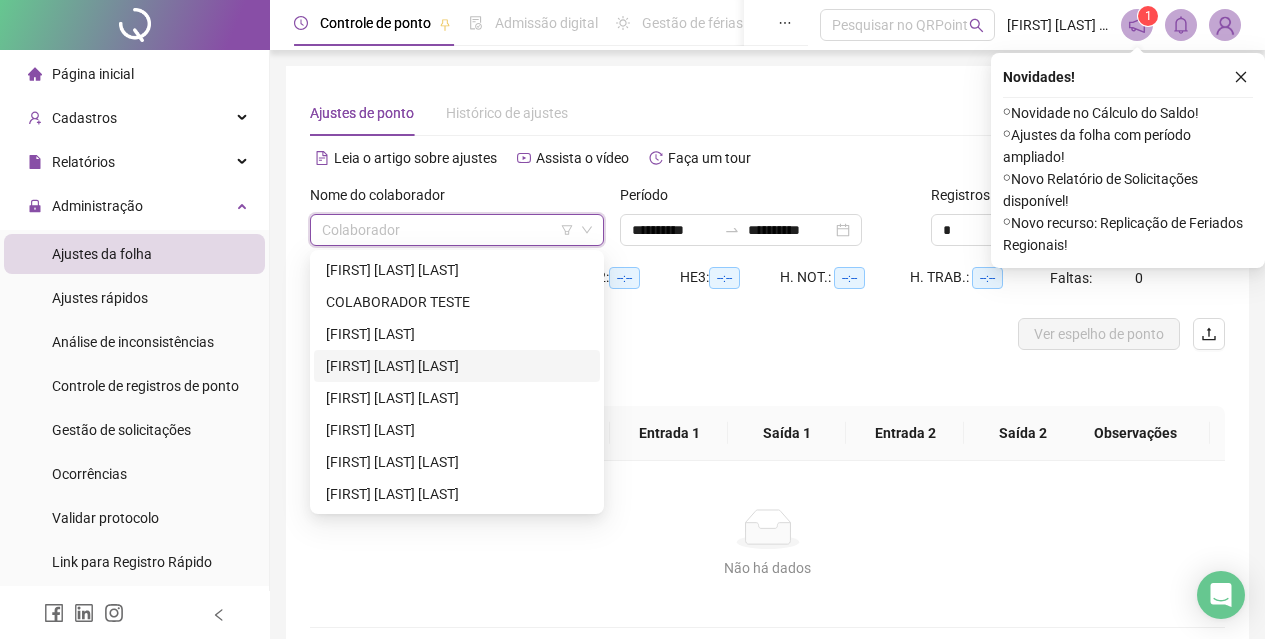 click on "[FIRST] [LAST] [LAST]" at bounding box center [457, 366] 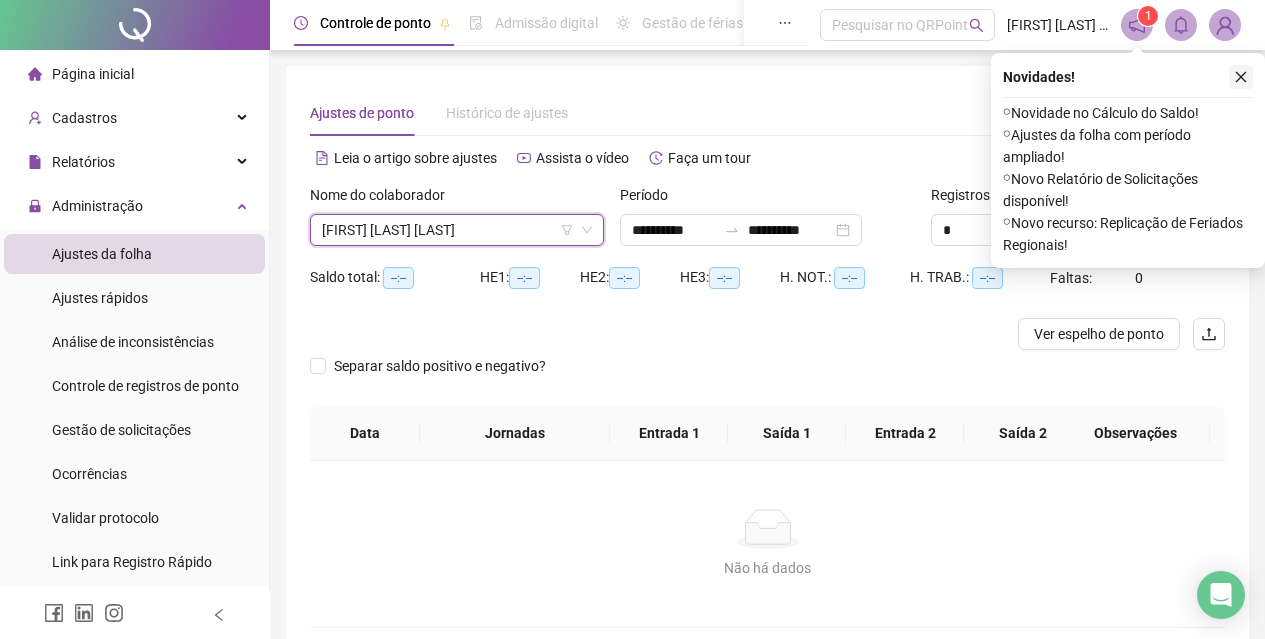 click 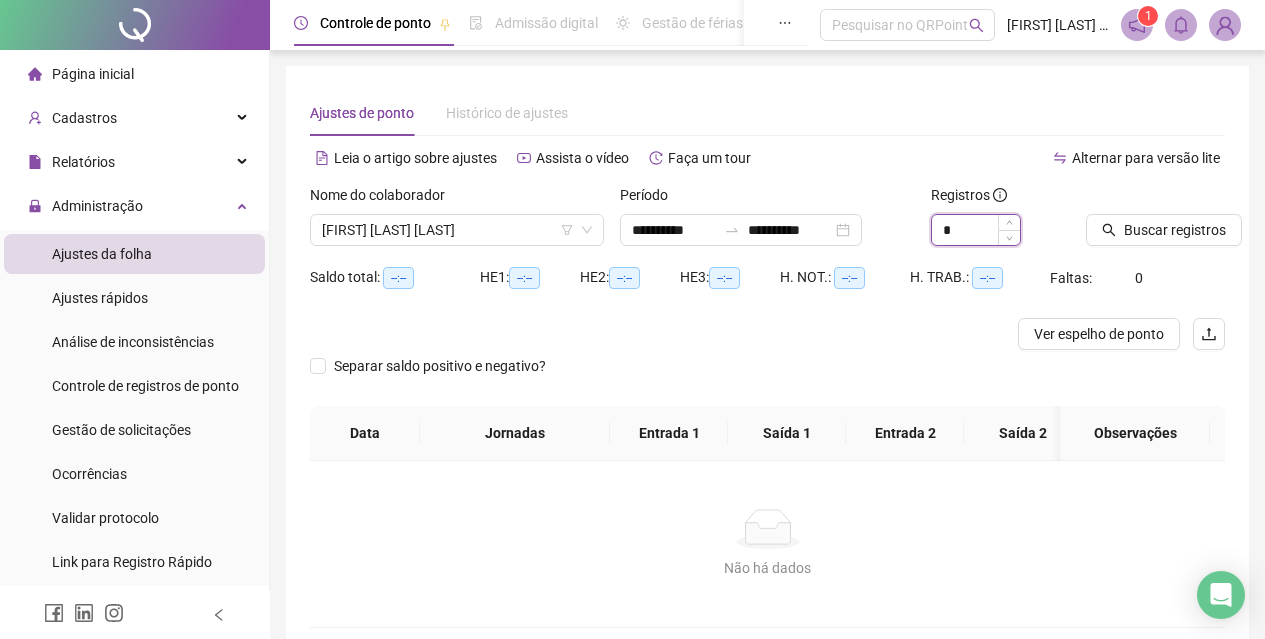 click 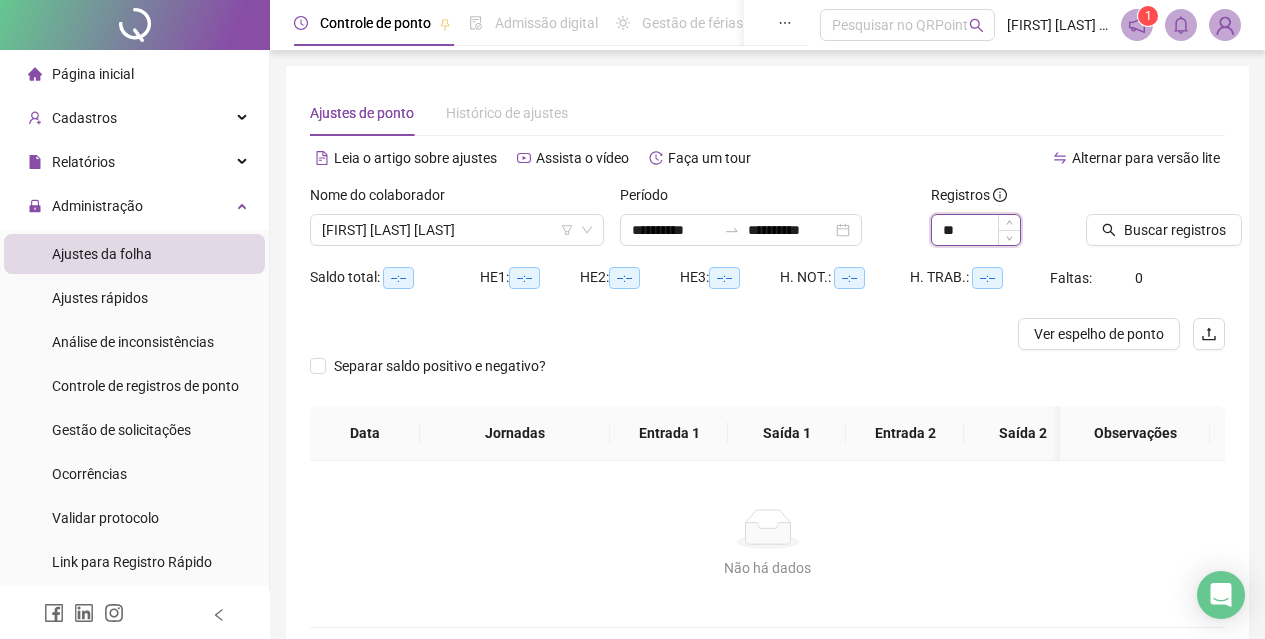 click 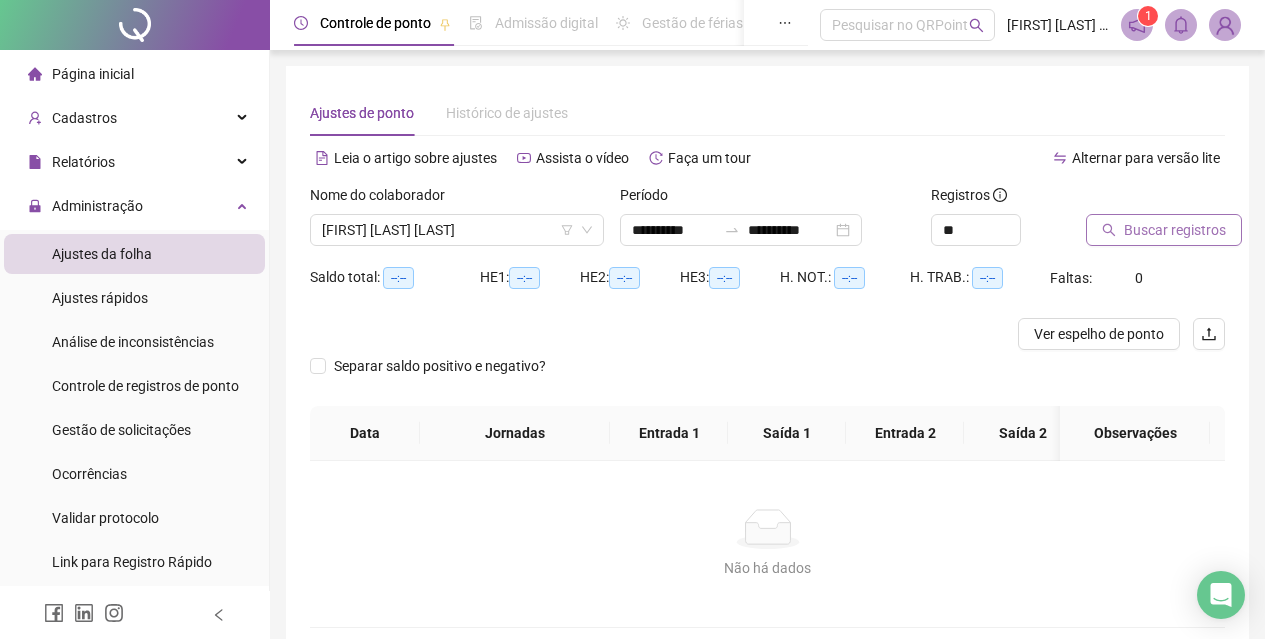 click on "Buscar registros" at bounding box center (1175, 230) 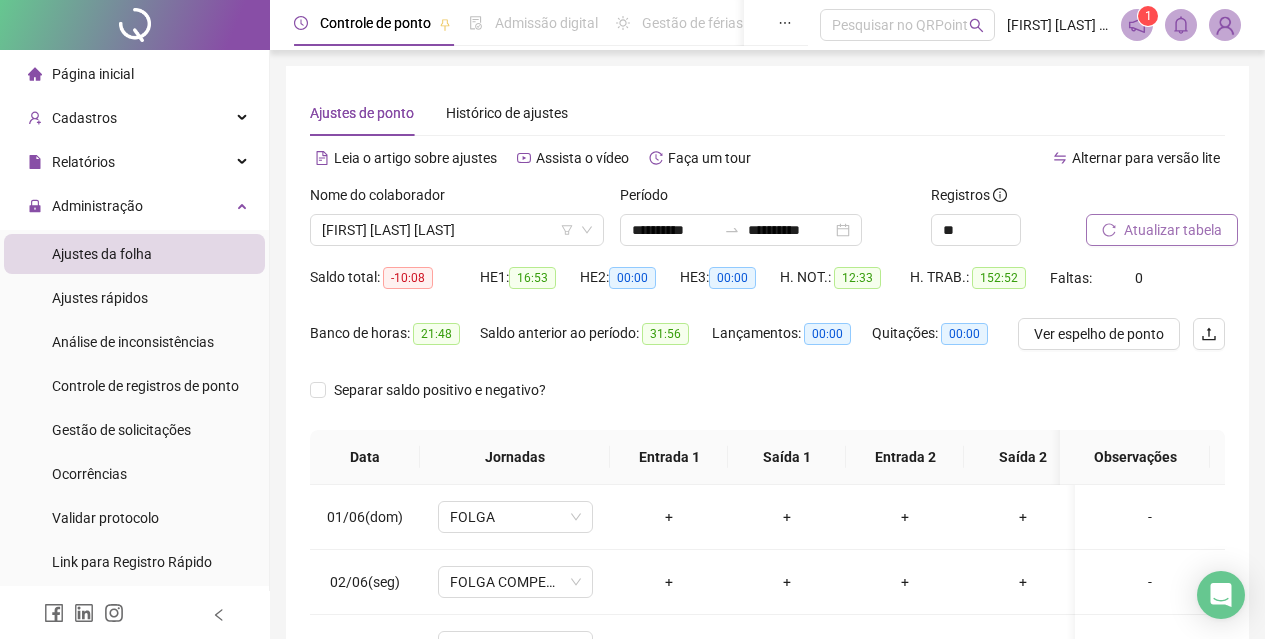 scroll, scrollTop: 300, scrollLeft: 0, axis: vertical 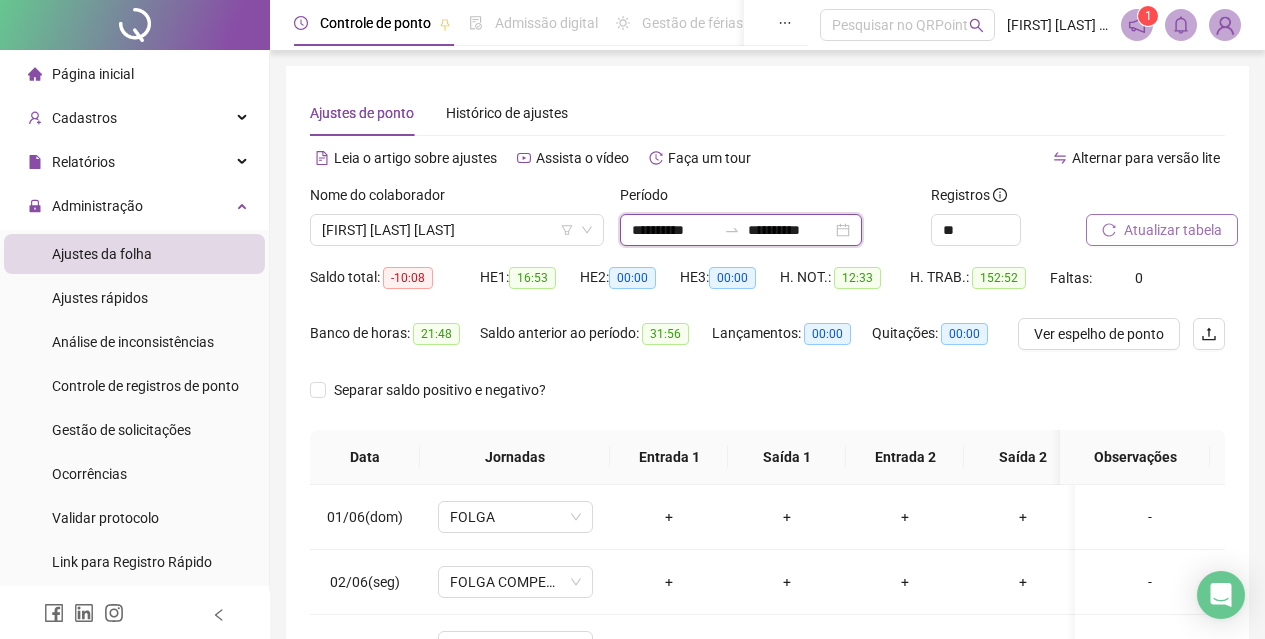 click on "**********" at bounding box center [790, 230] 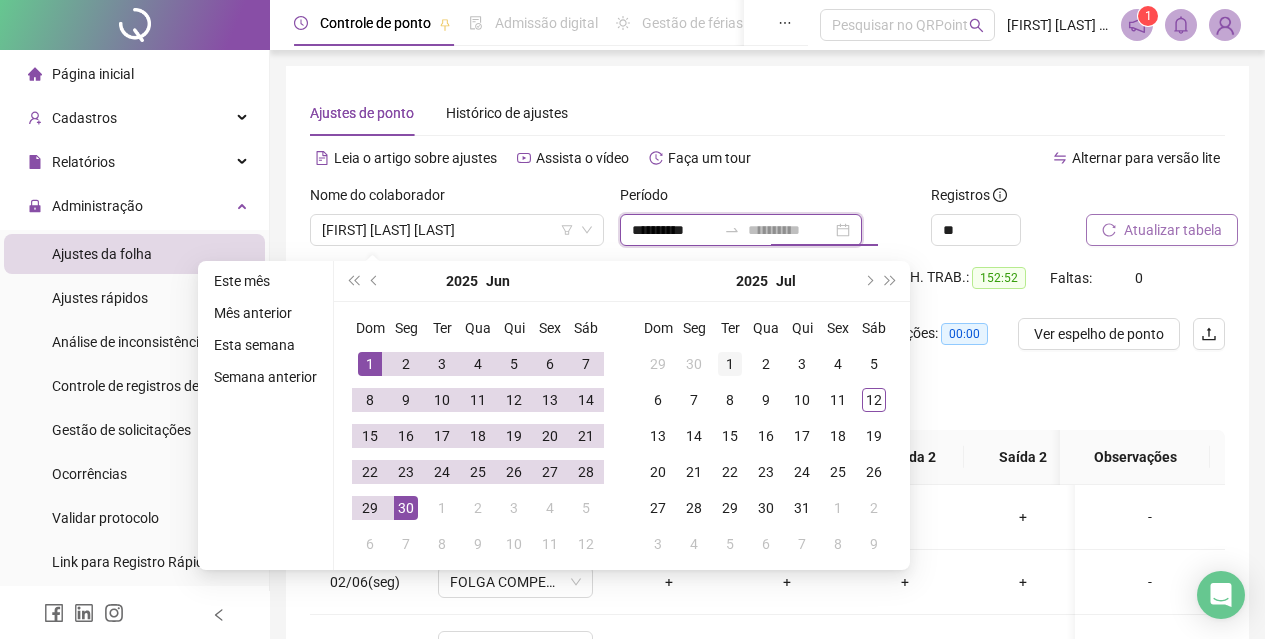 type on "**********" 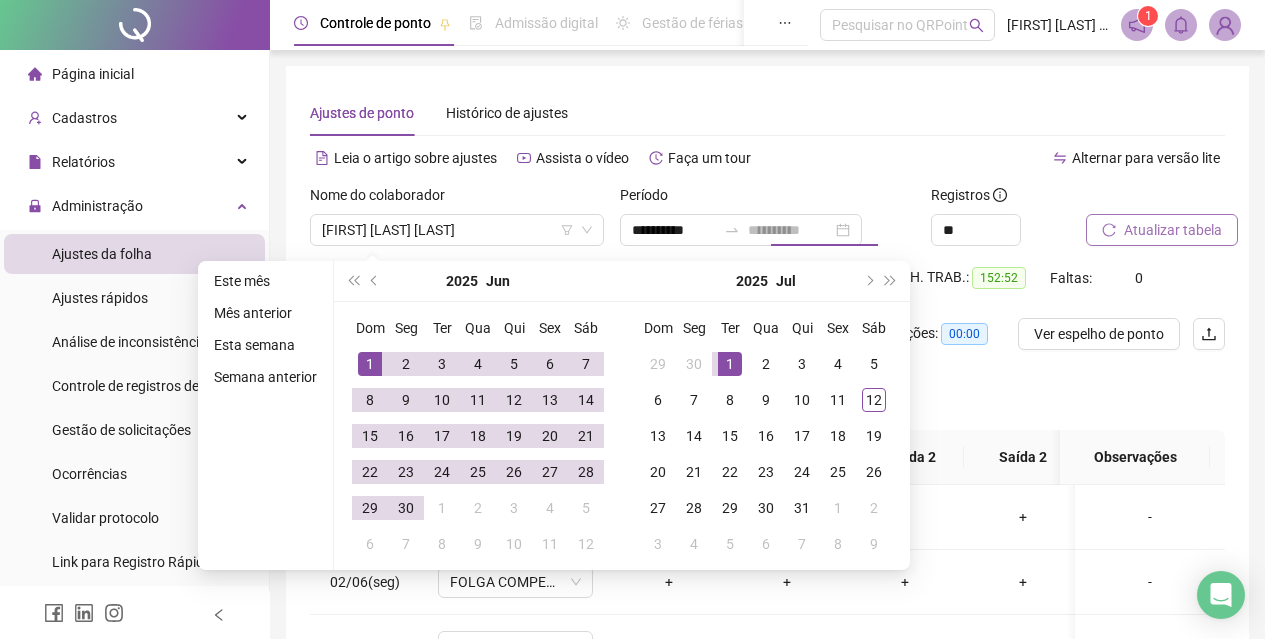 click on "1" at bounding box center (730, 364) 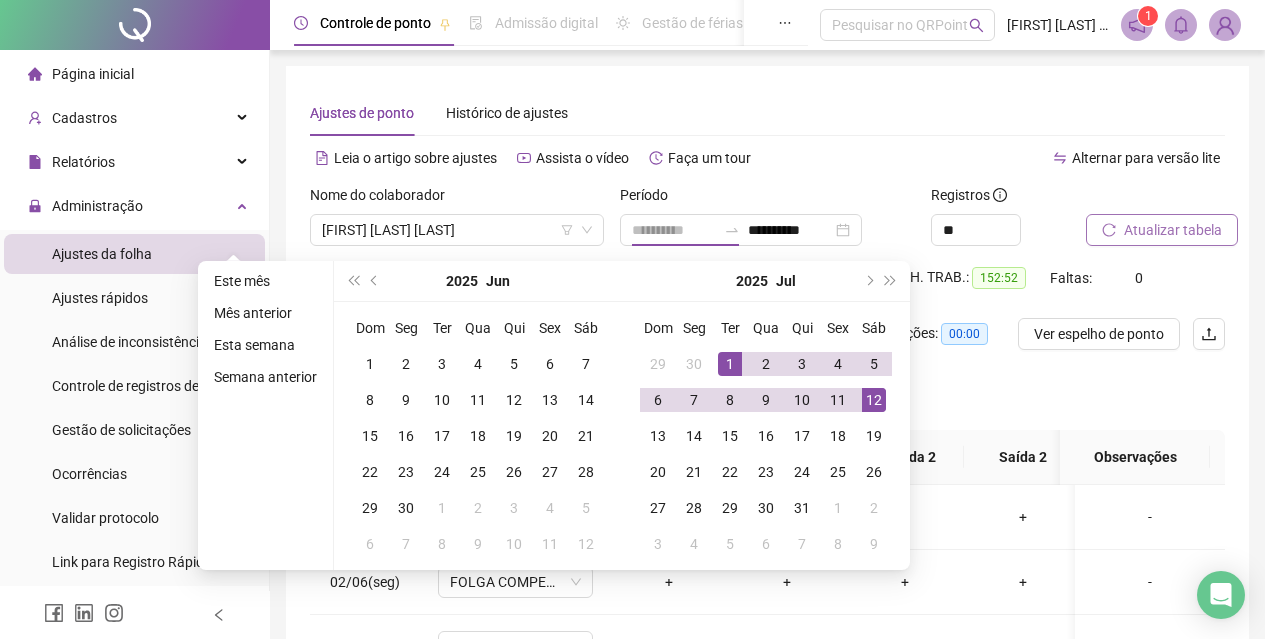 click on "12" at bounding box center (874, 400) 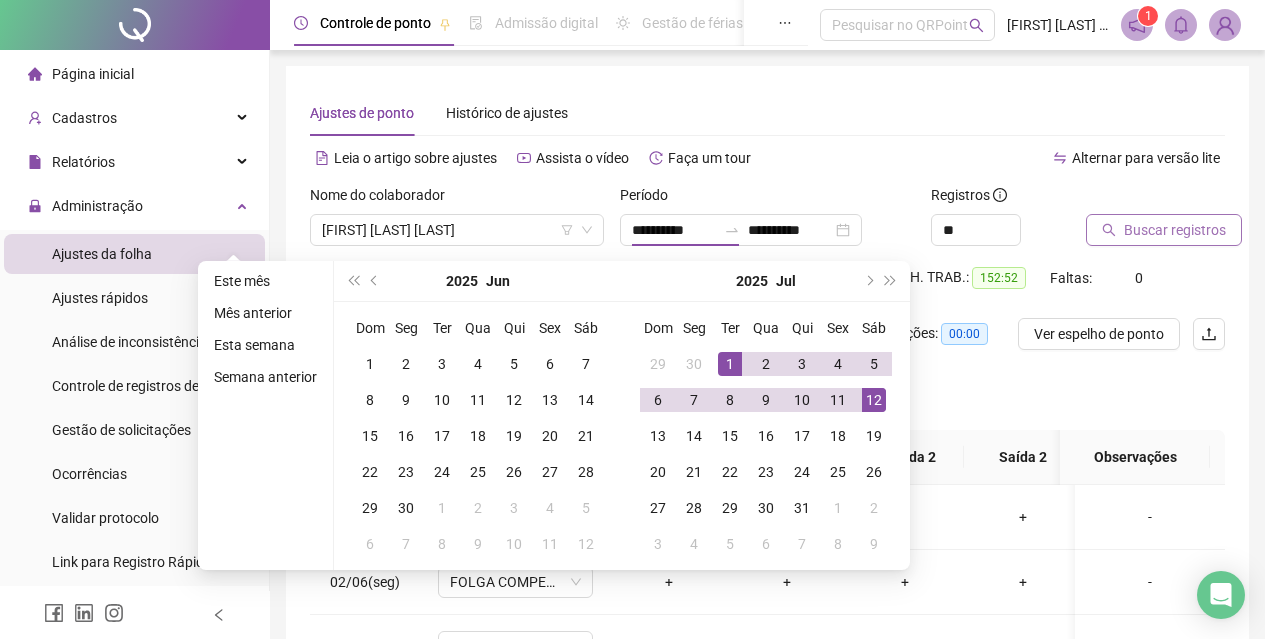 type on "**********" 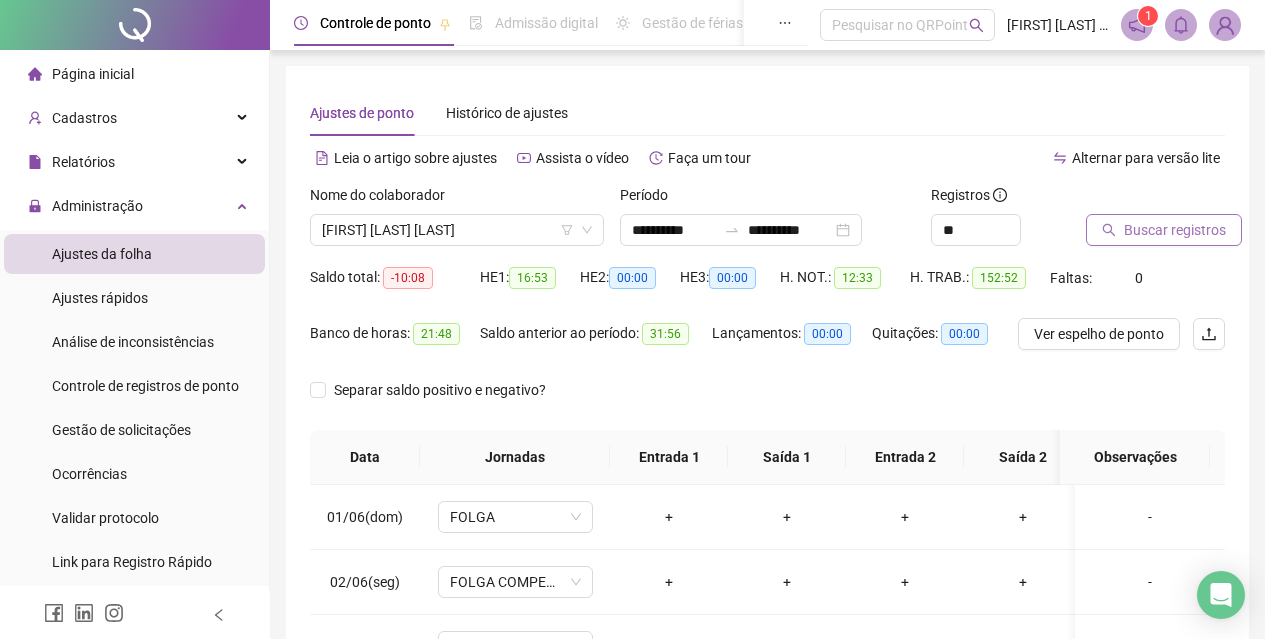 click on "Buscar registros" at bounding box center [1175, 230] 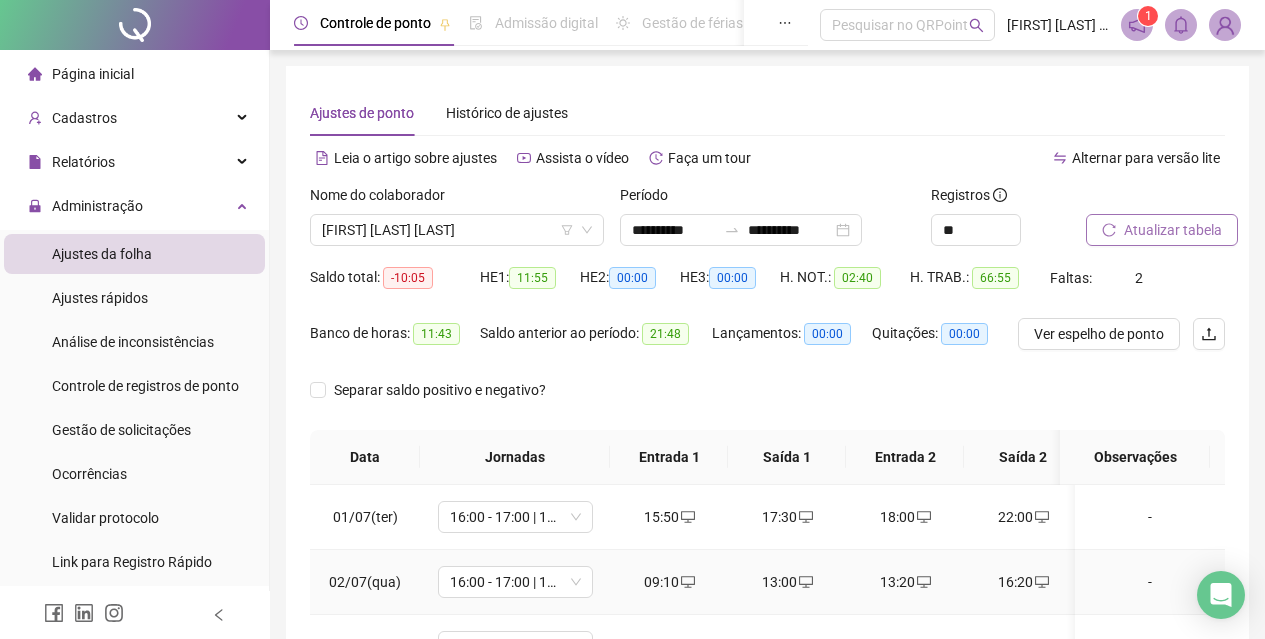 scroll, scrollTop: 383, scrollLeft: 0, axis: vertical 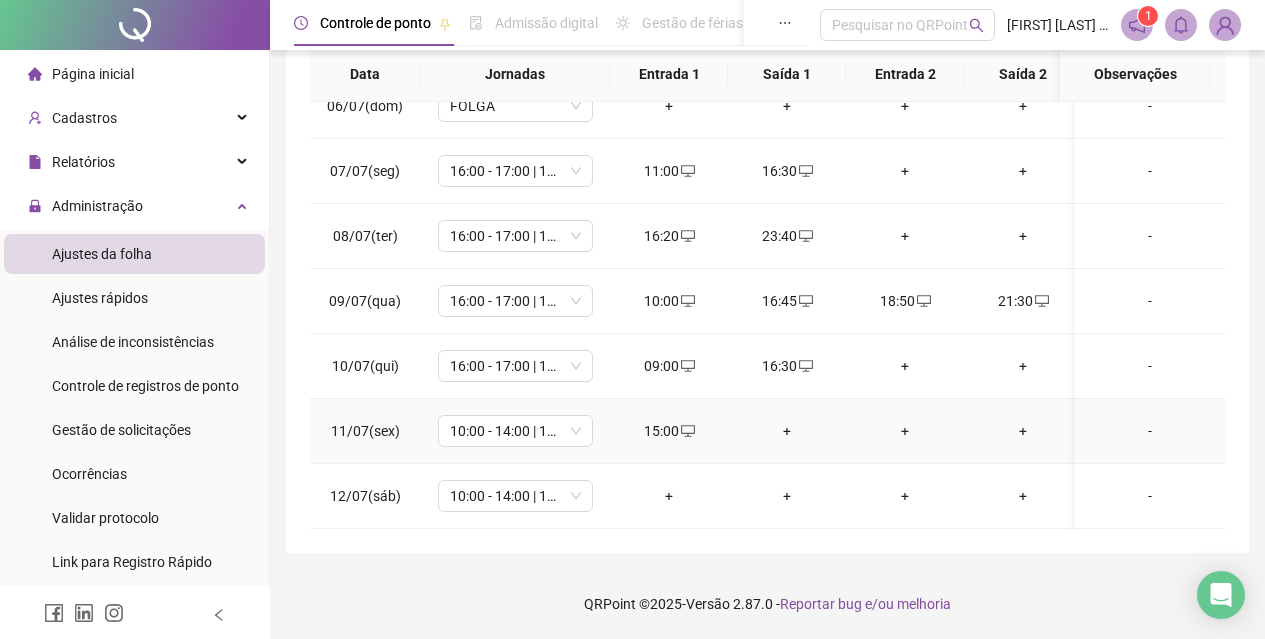 click on "+" at bounding box center (787, 431) 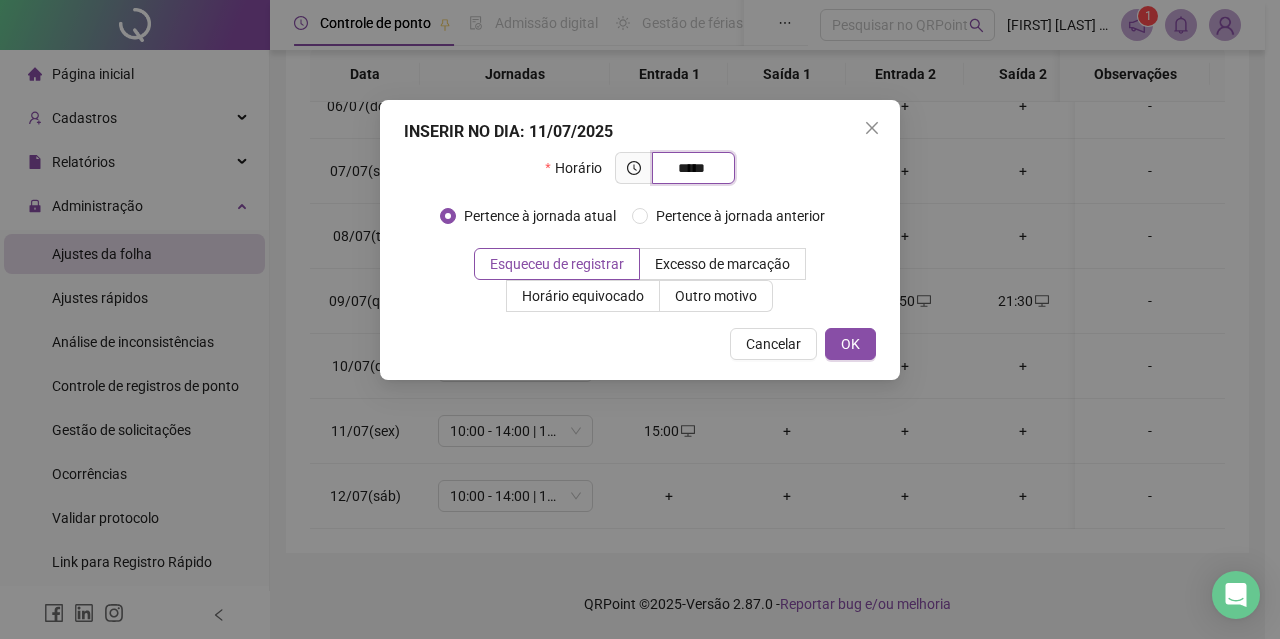 type on "*****" 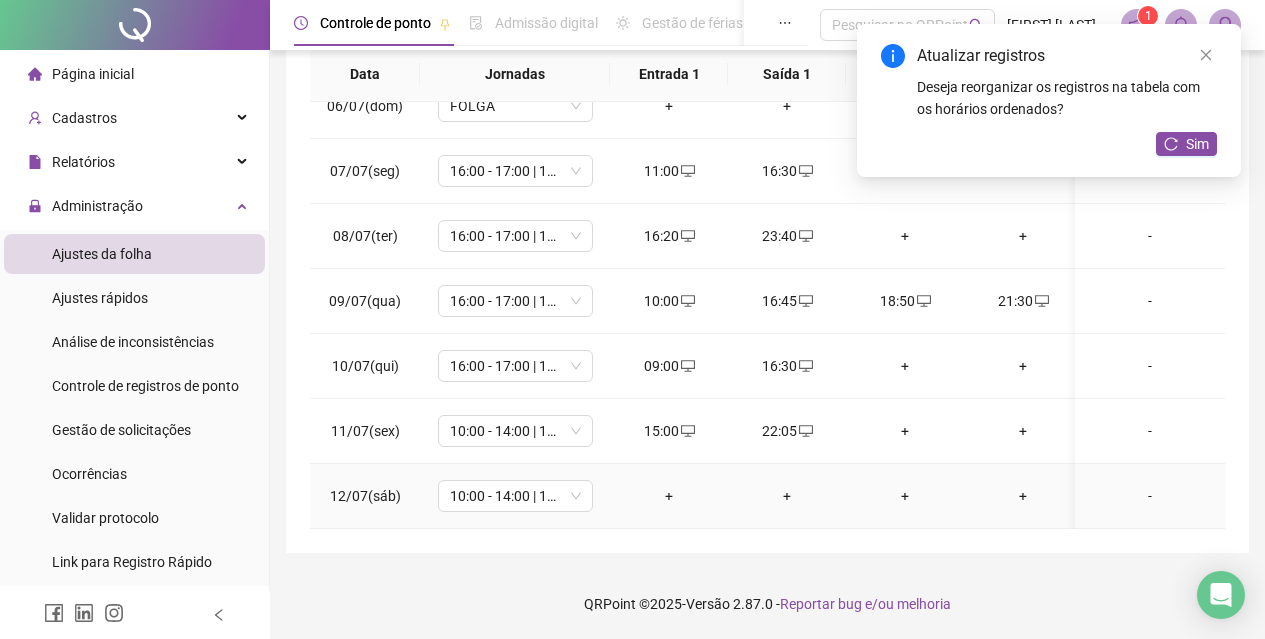 click on "+" at bounding box center [669, 496] 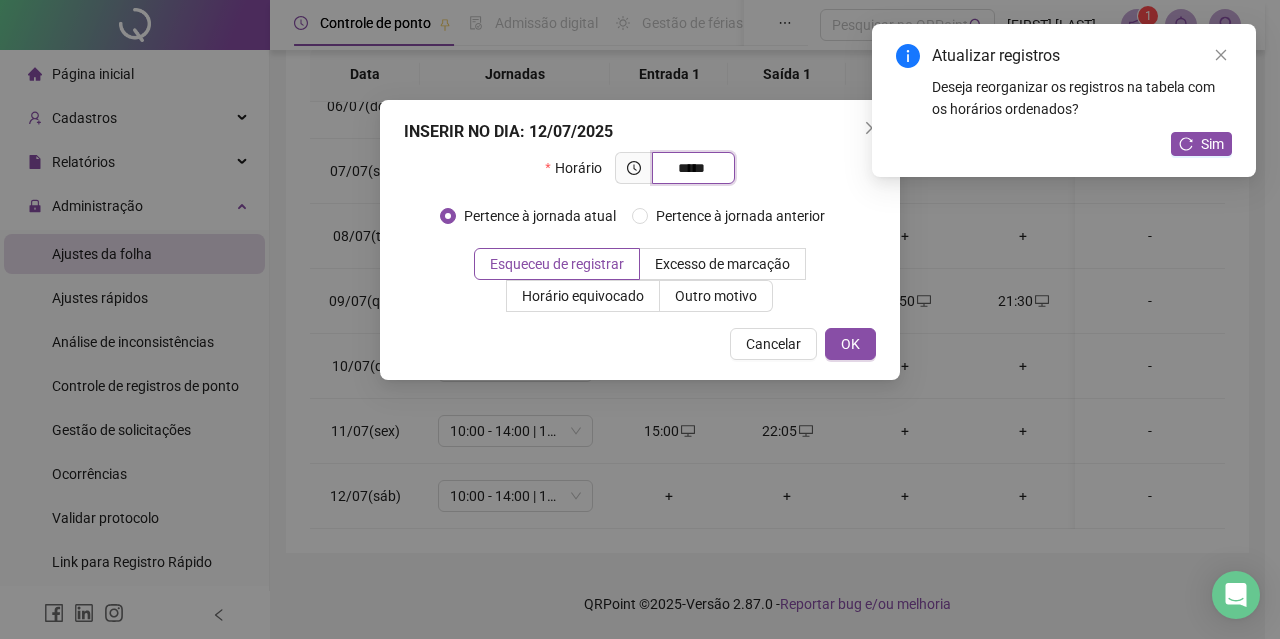 type on "*****" 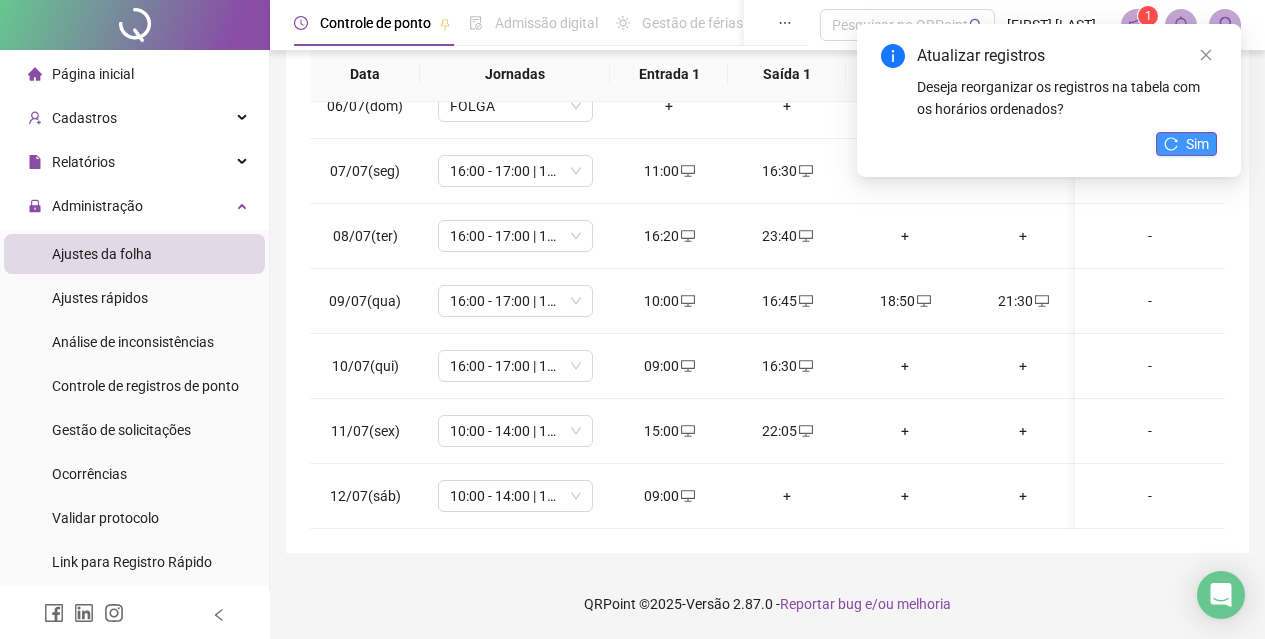 click 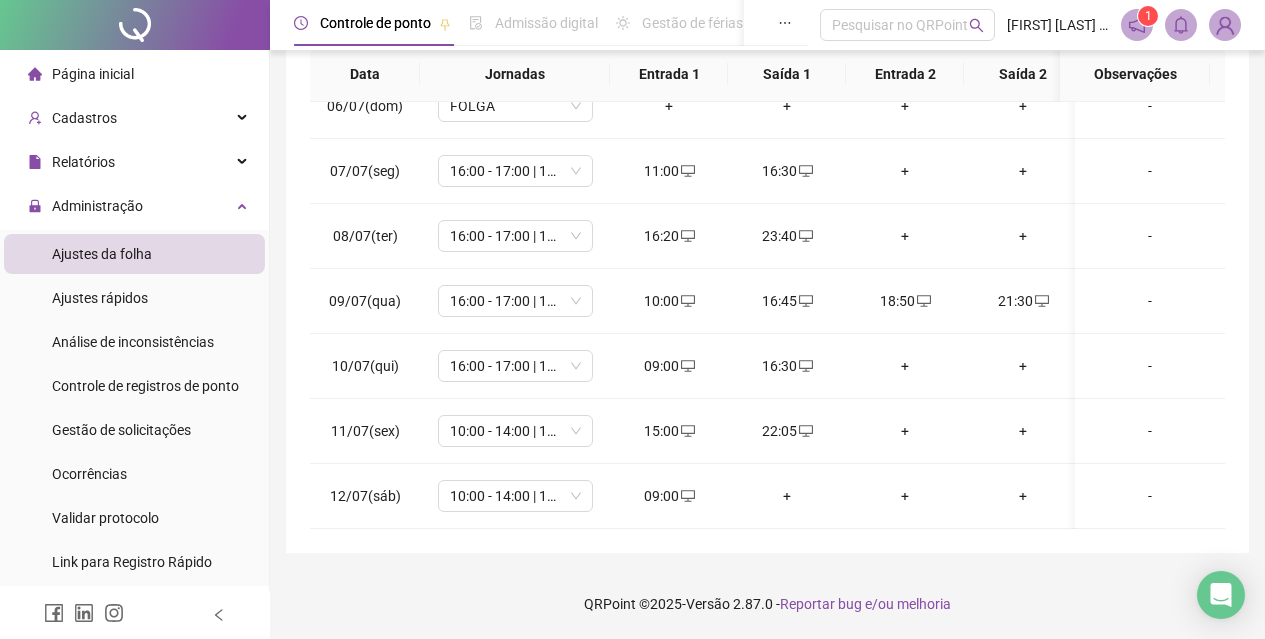 scroll, scrollTop: 0, scrollLeft: 0, axis: both 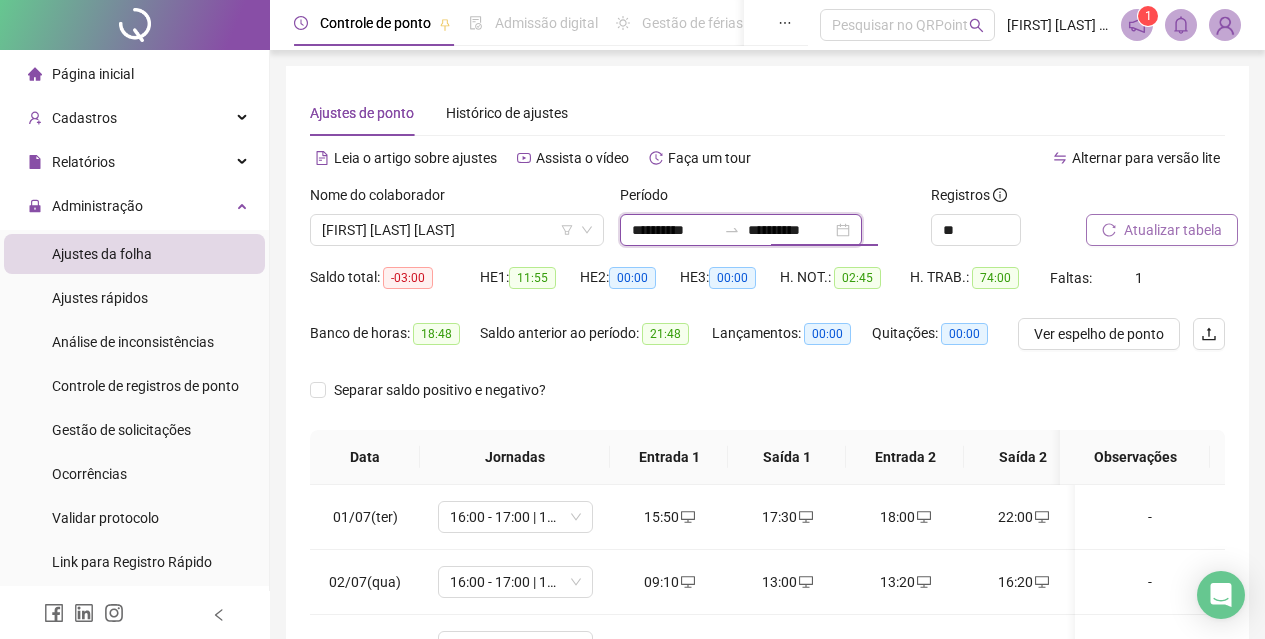 click on "**********" at bounding box center [790, 230] 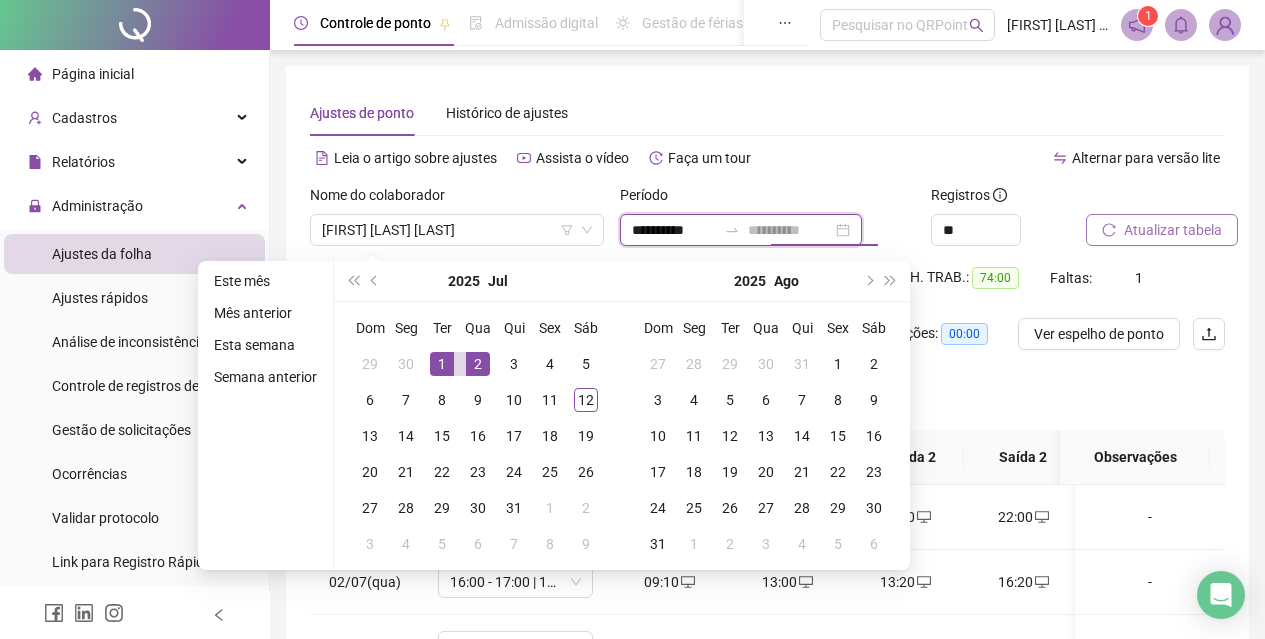 type on "**********" 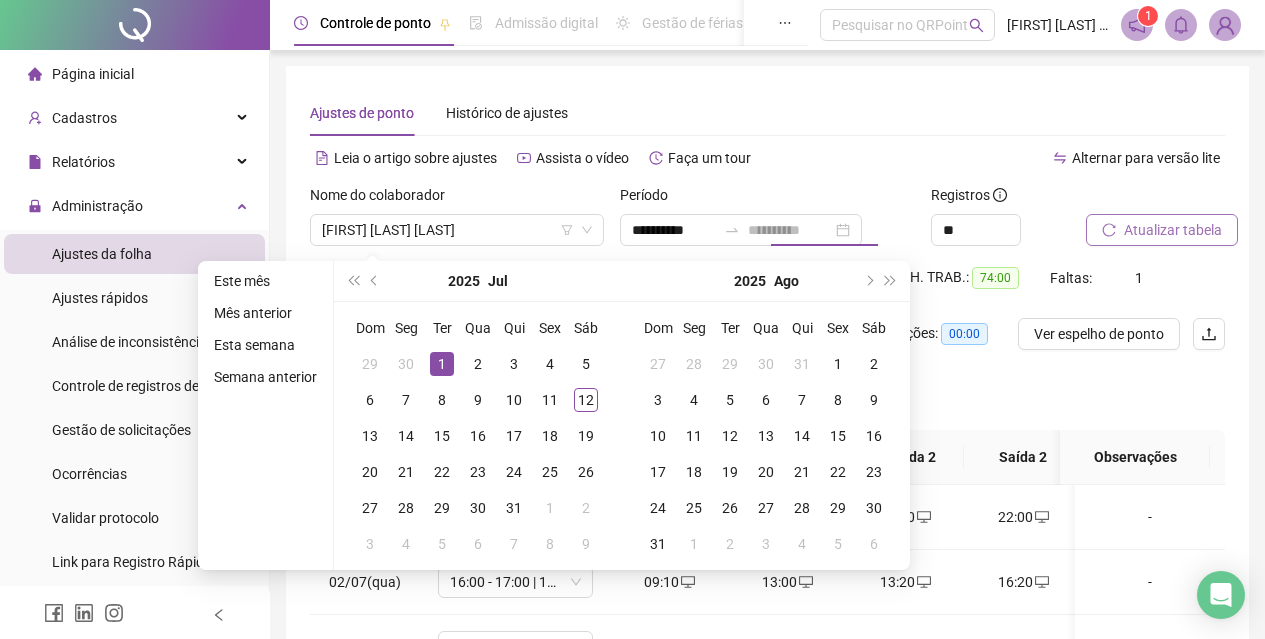 click on "1" at bounding box center (442, 364) 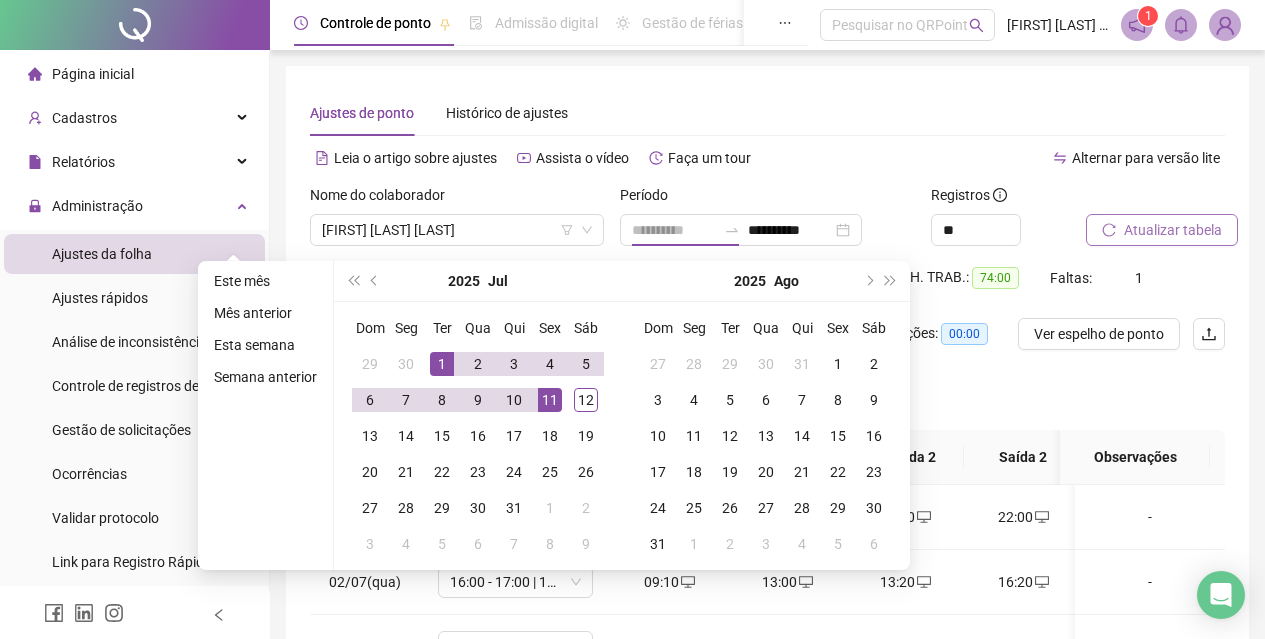 click on "11" at bounding box center (550, 400) 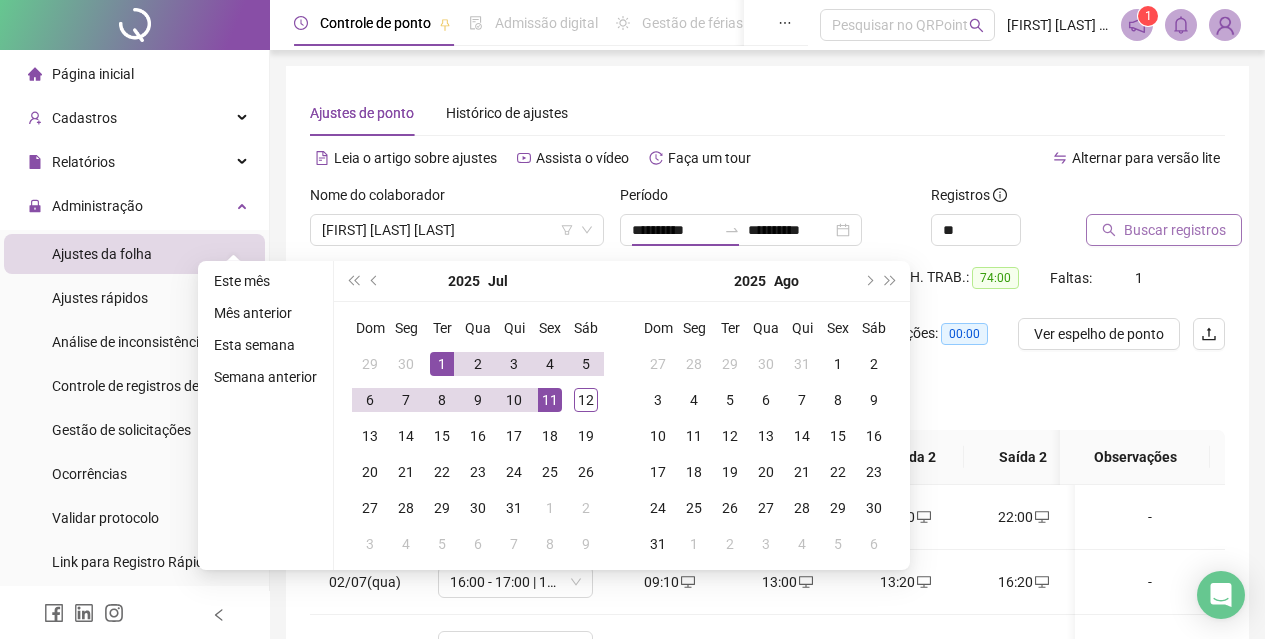 type on "**********" 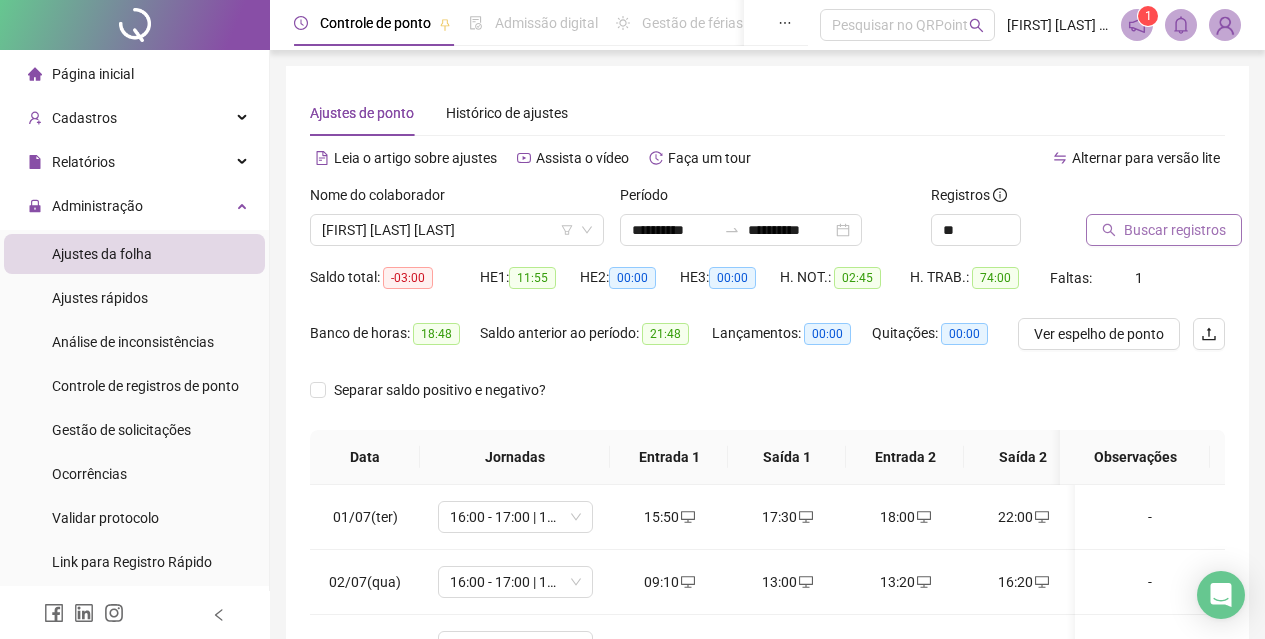 click 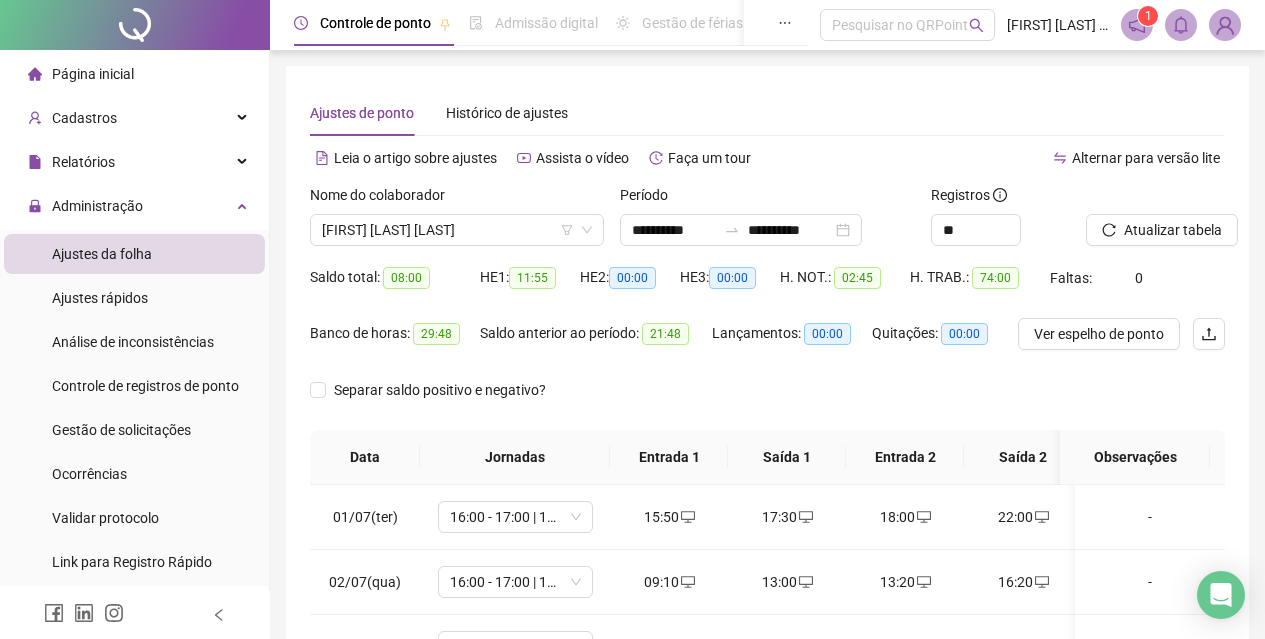 click on "Período" at bounding box center (767, 199) 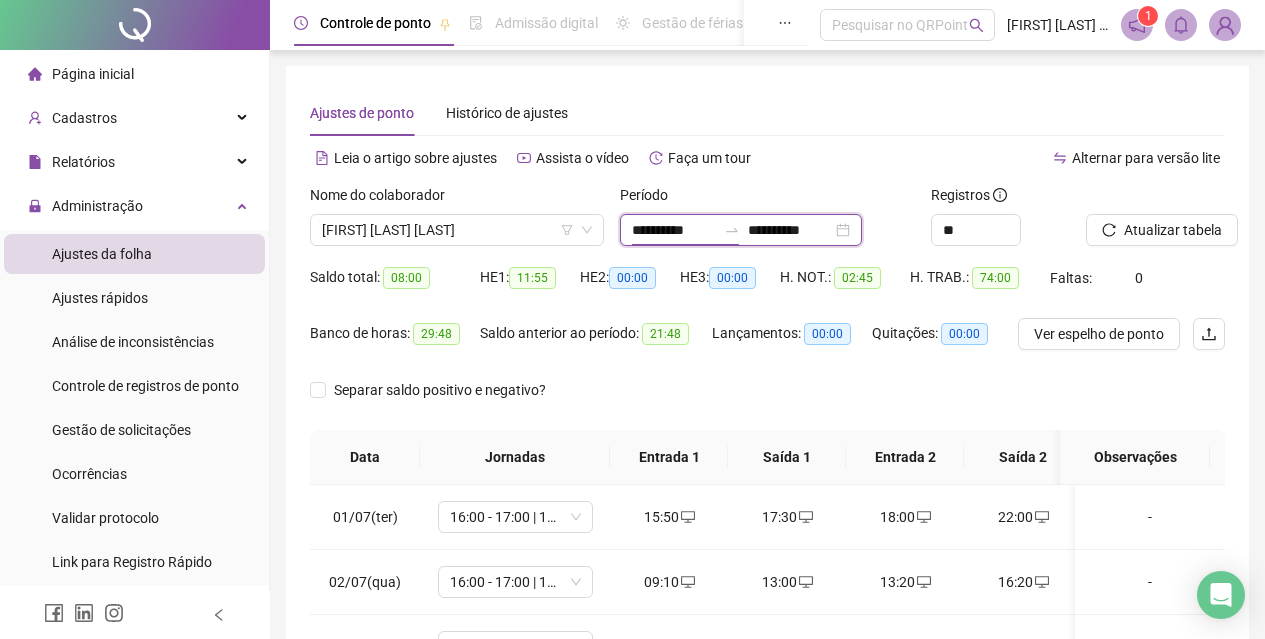 click on "**********" at bounding box center [674, 230] 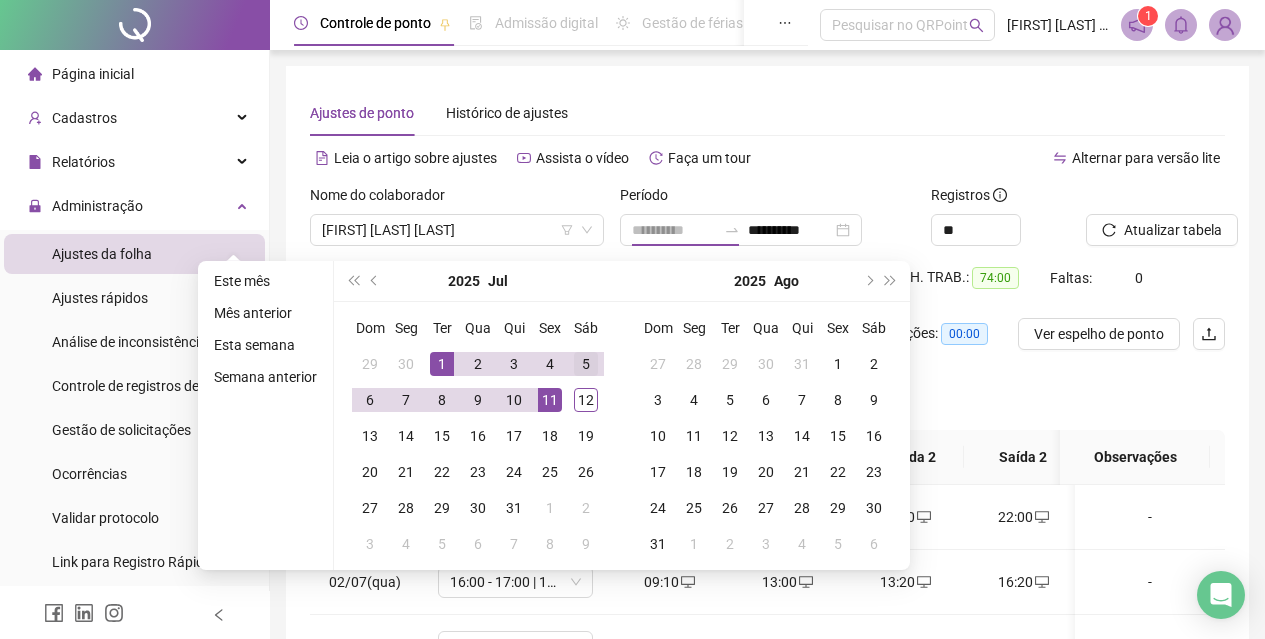 drag, startPoint x: 436, startPoint y: 357, endPoint x: 566, endPoint y: 371, distance: 130.75168 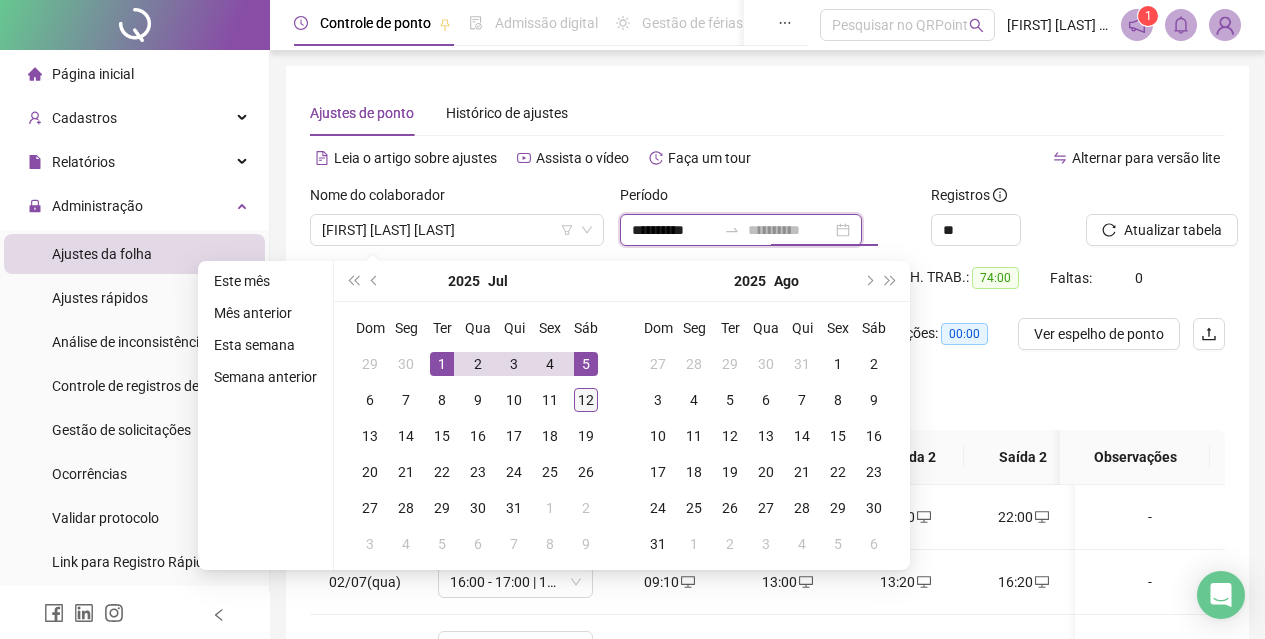 type on "**********" 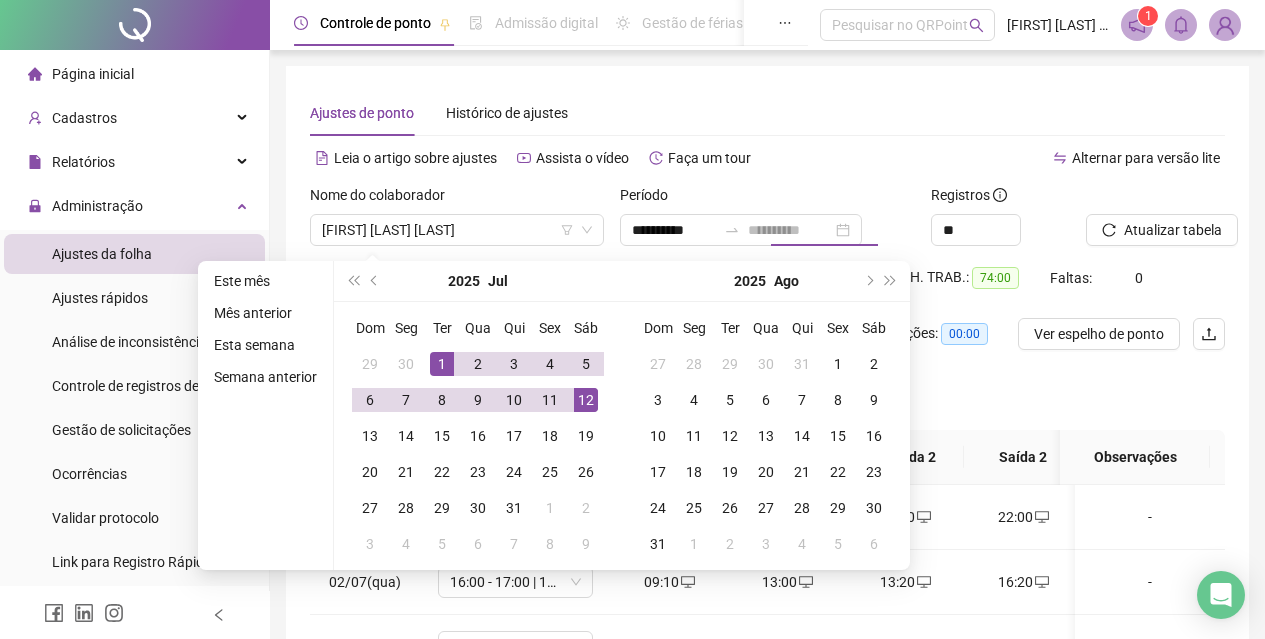 click on "12" at bounding box center [586, 400] 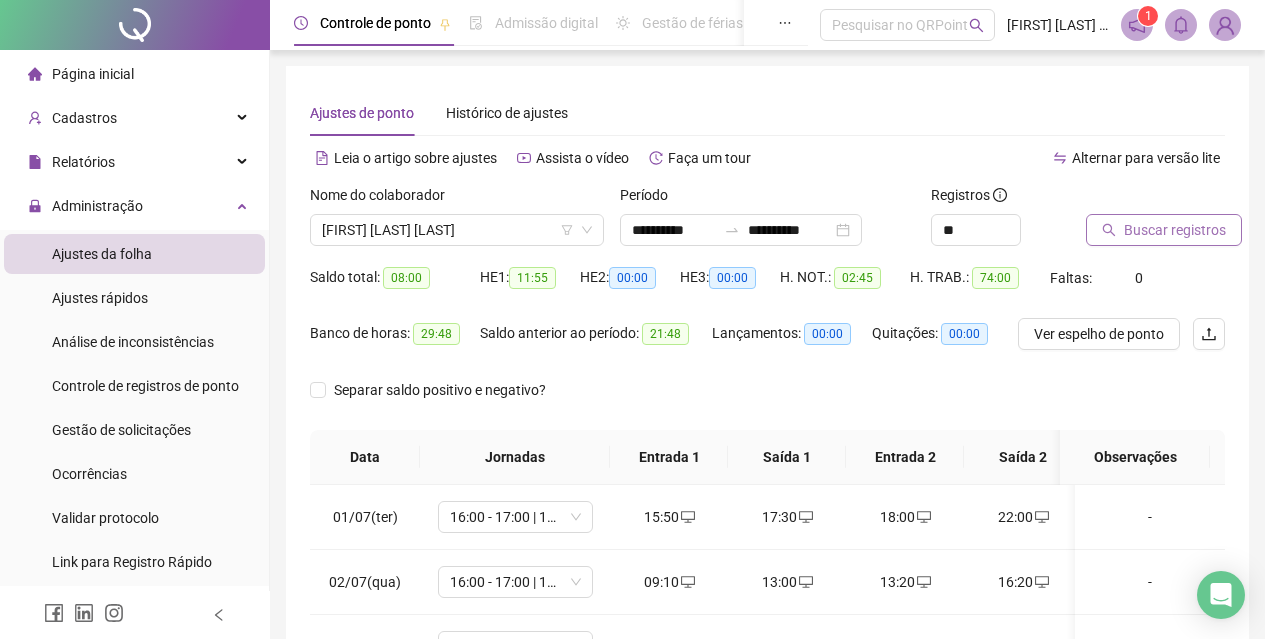 click 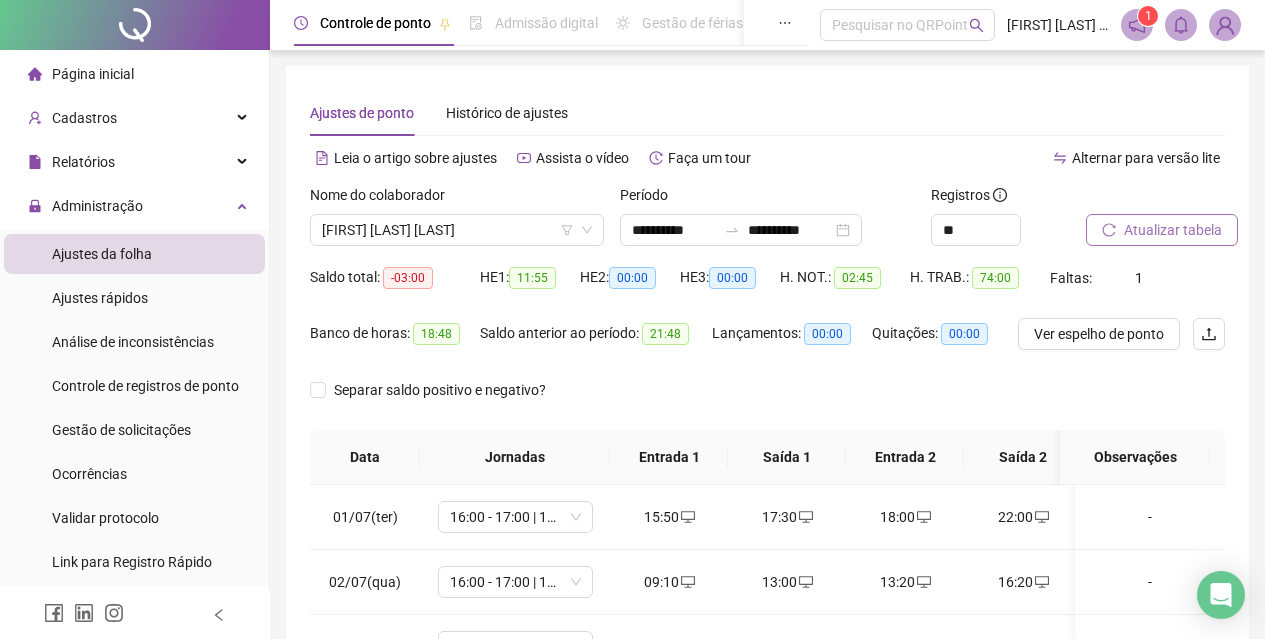scroll, scrollTop: 383, scrollLeft: 0, axis: vertical 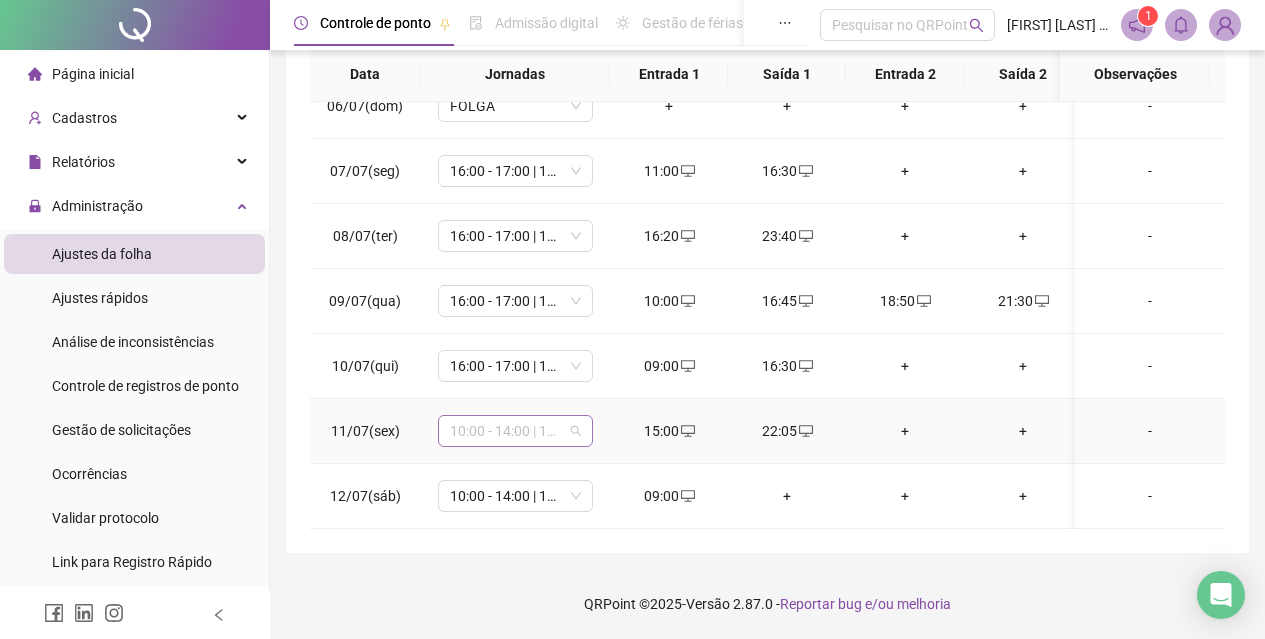 click on "10:00 - 14:00 | 16:00 - 23:00" at bounding box center (515, 431) 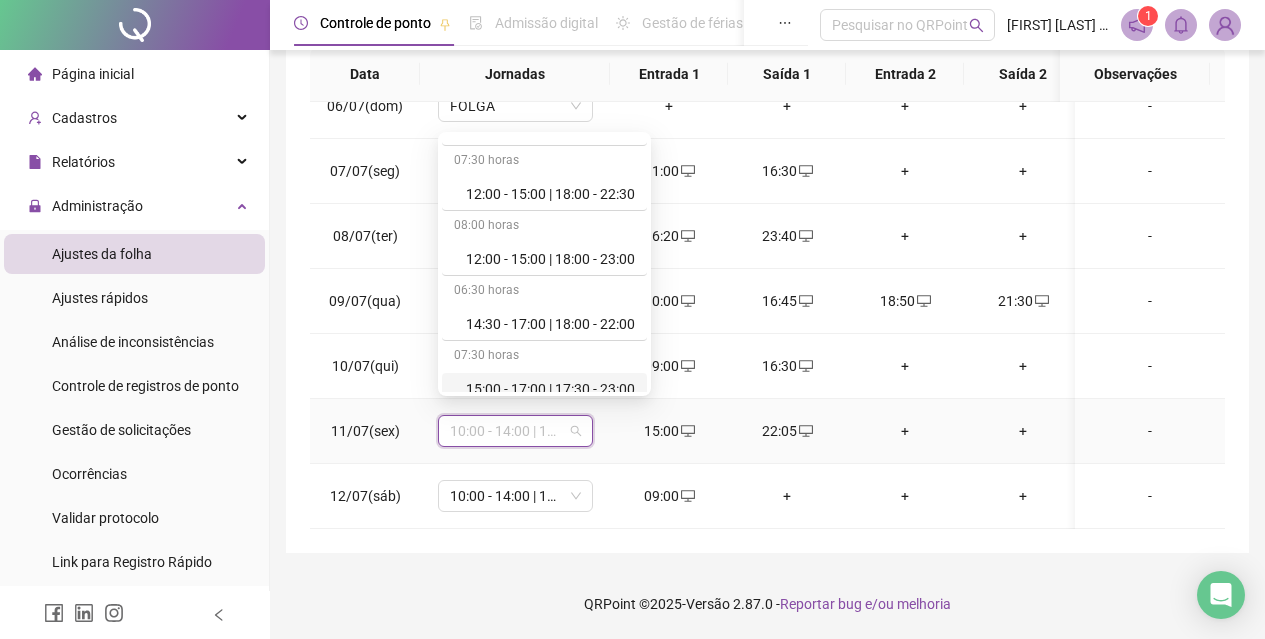 scroll, scrollTop: 1000, scrollLeft: 0, axis: vertical 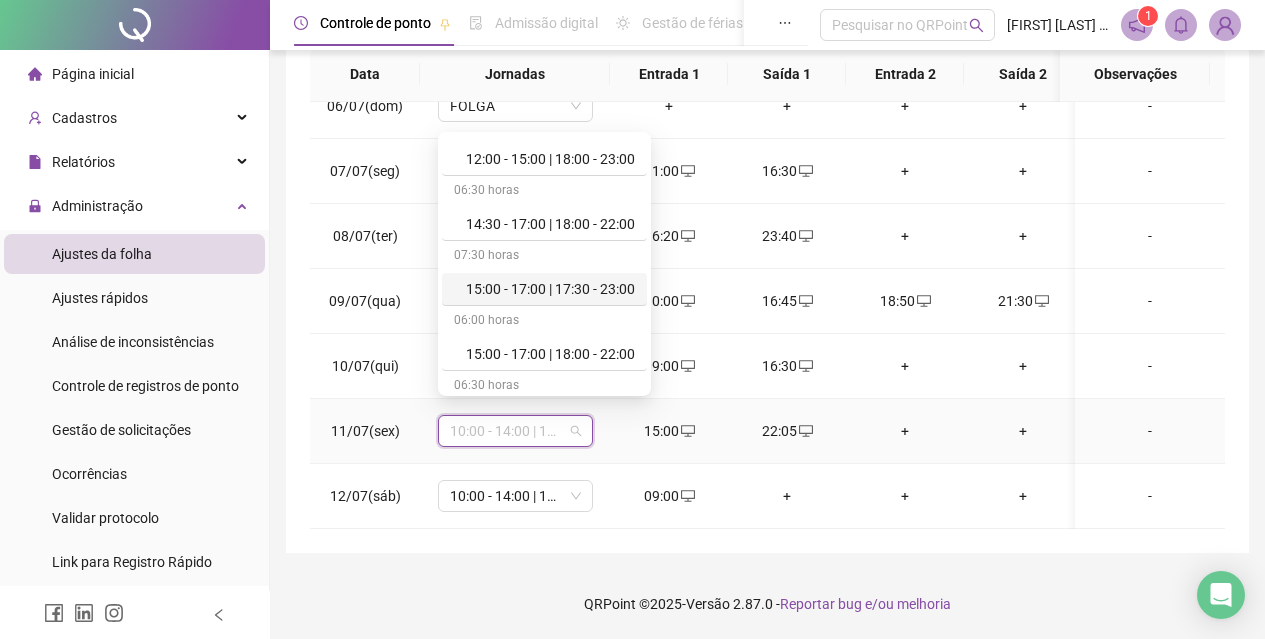 click on "15:00 - 17:00 | 17:30 - 23:00" at bounding box center [550, 289] 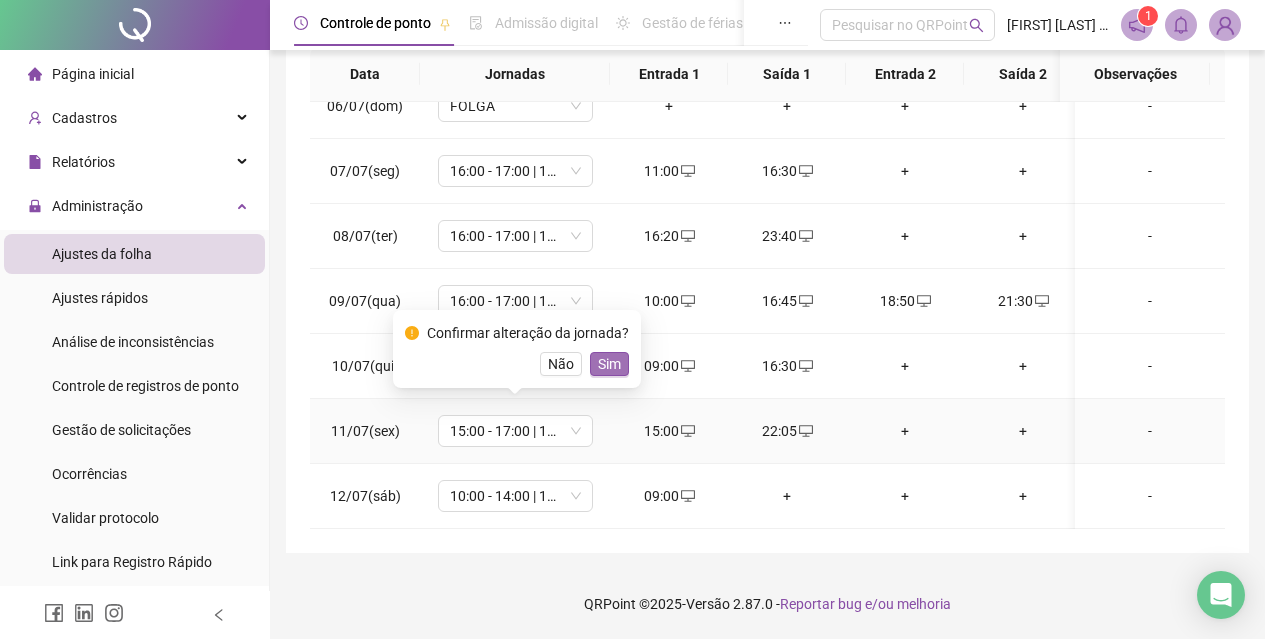 click on "Sim" at bounding box center [609, 364] 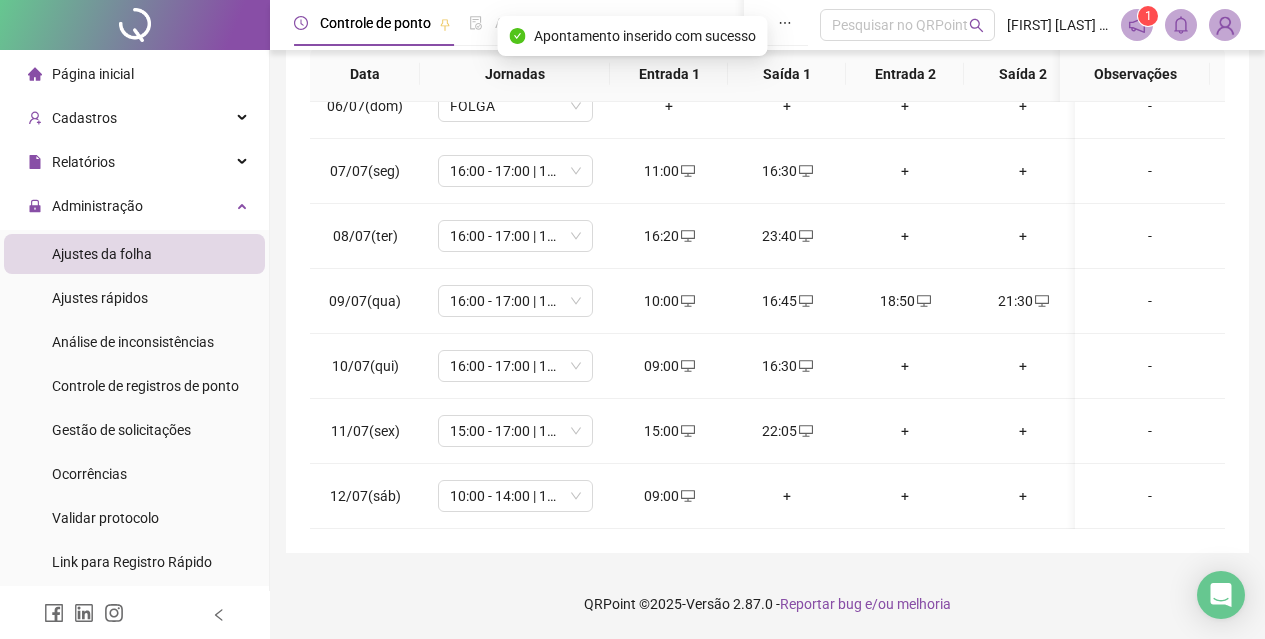 scroll, scrollTop: 0, scrollLeft: 0, axis: both 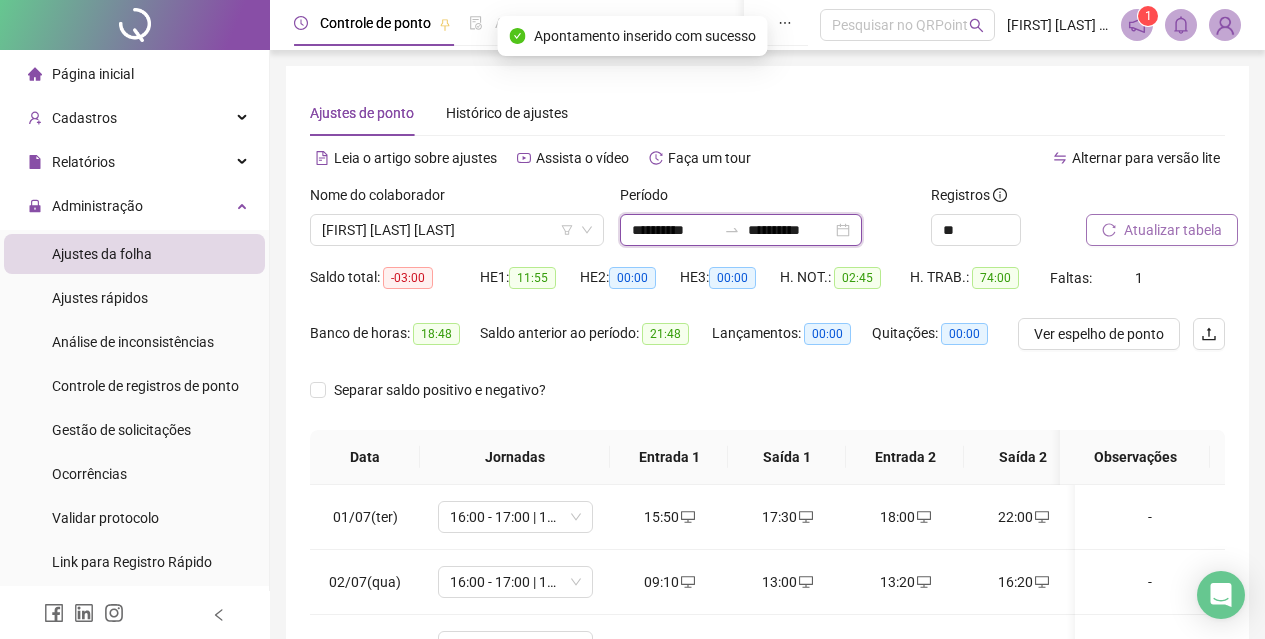 click on "**********" at bounding box center [674, 230] 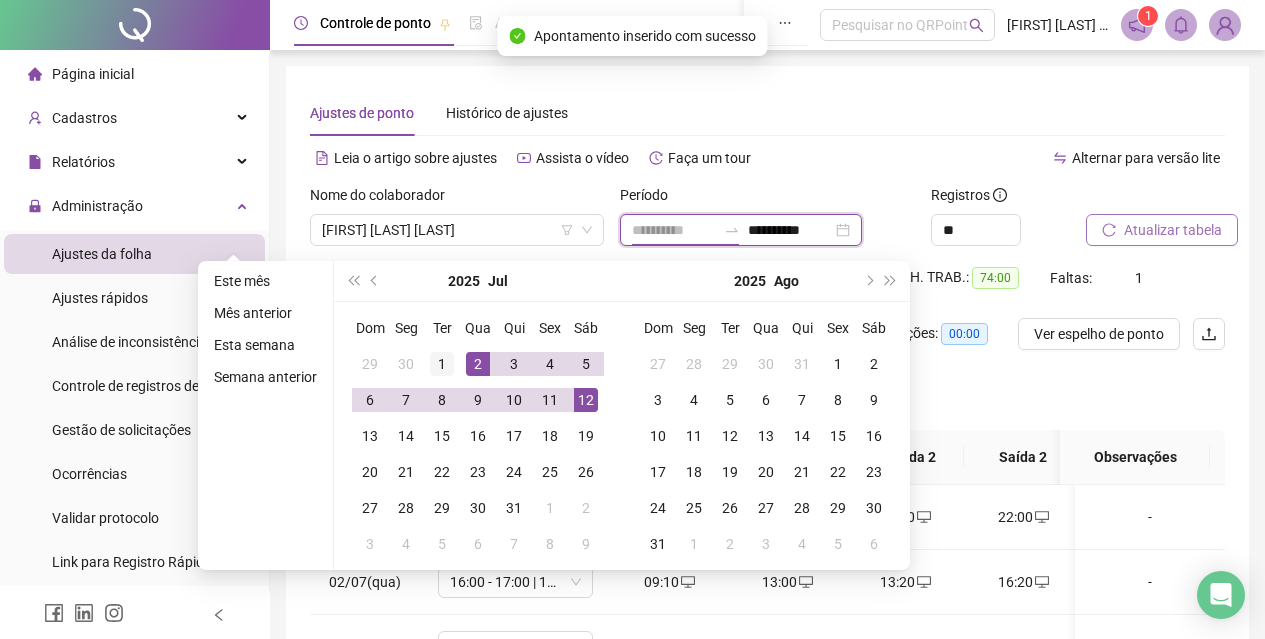 type on "**********" 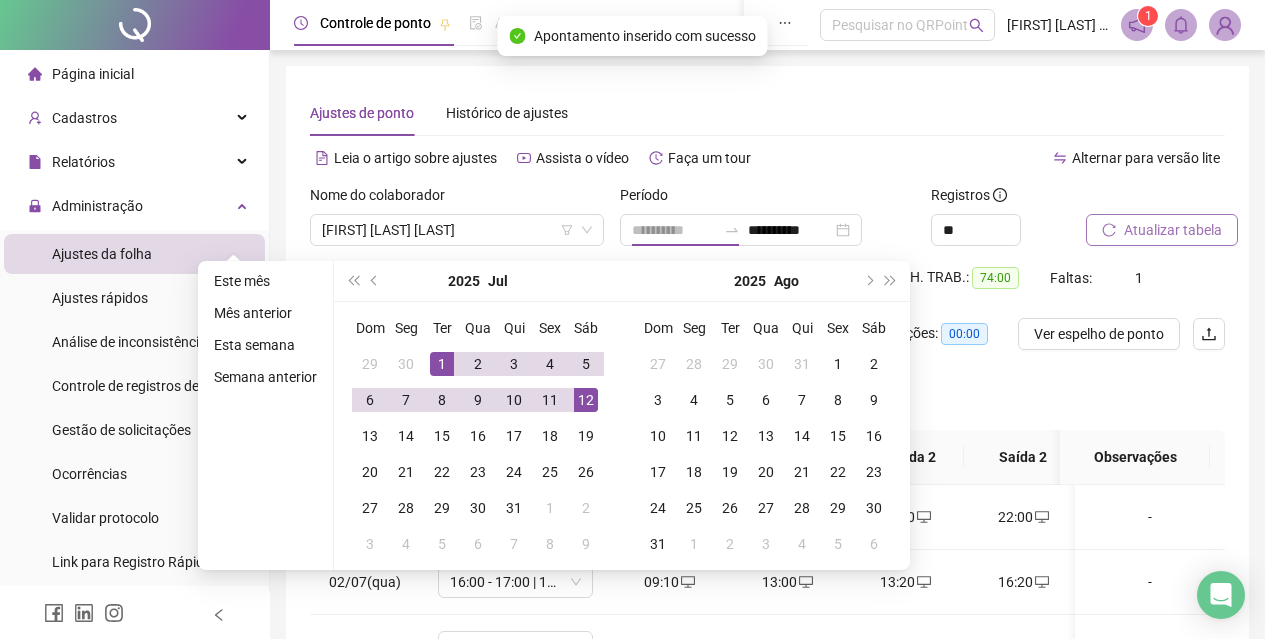 click on "1" at bounding box center (442, 364) 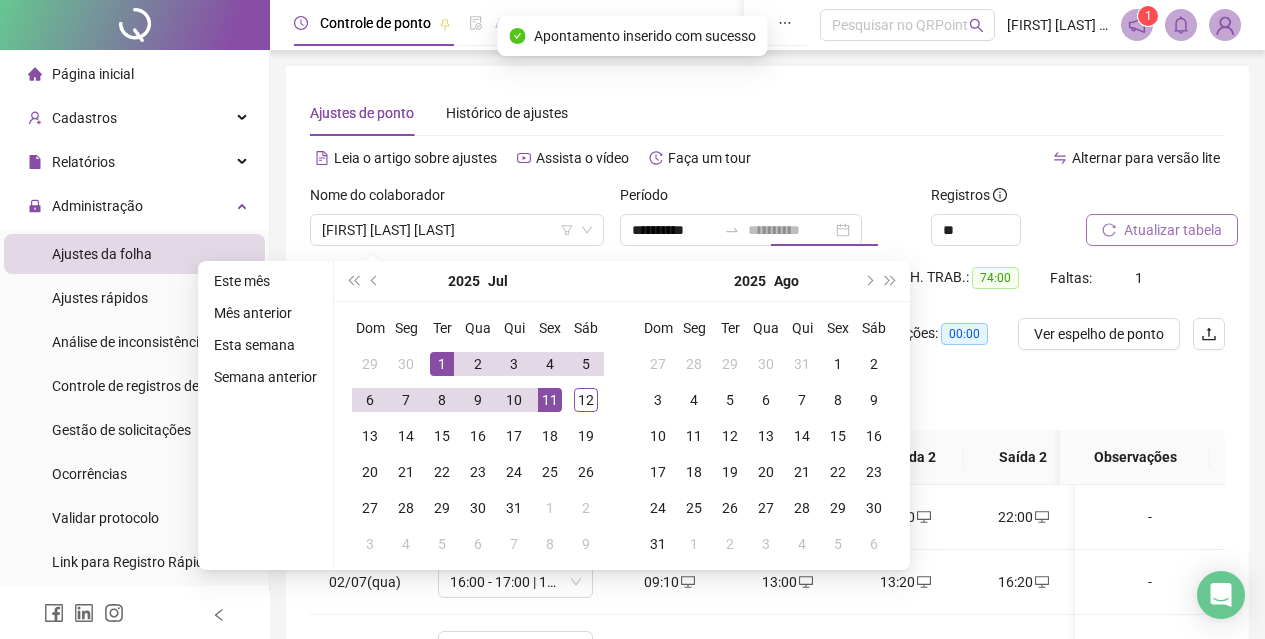click on "11" at bounding box center (550, 400) 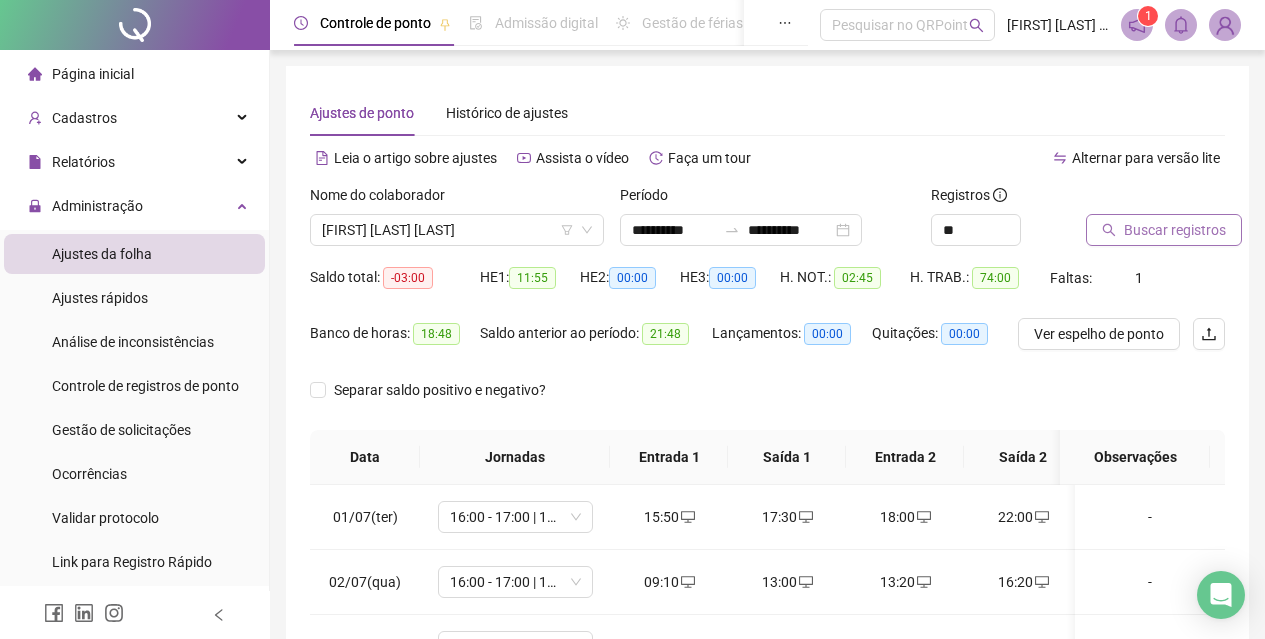 click on "Buscar registros" at bounding box center (1175, 230) 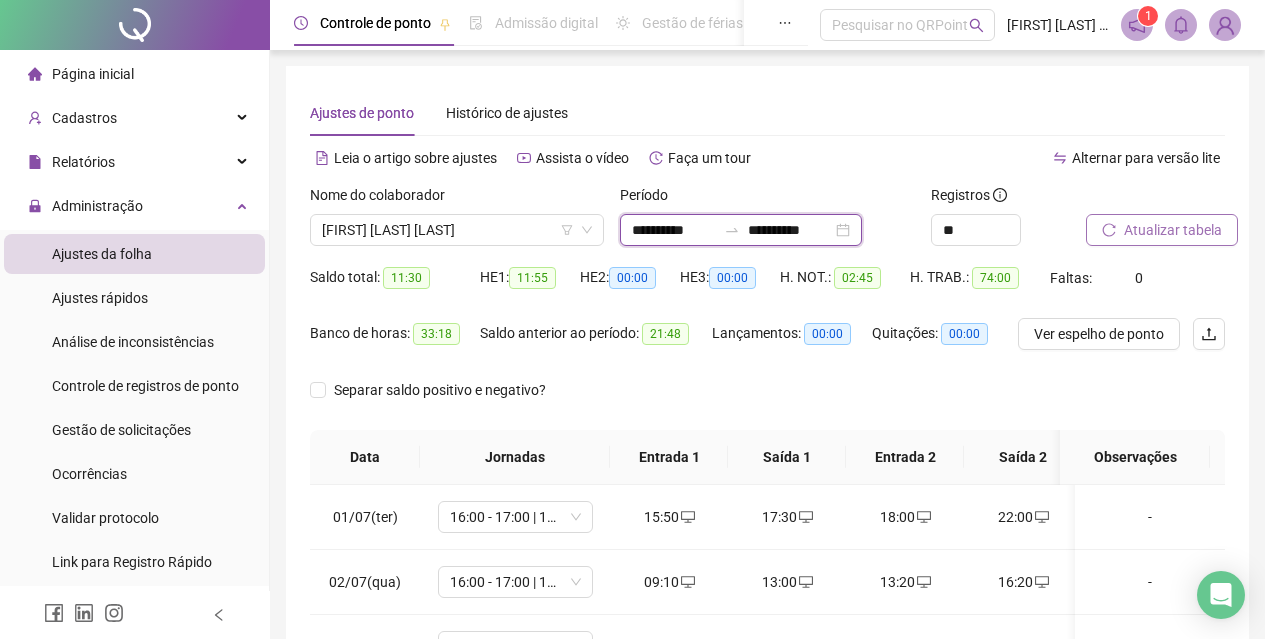 click on "**********" at bounding box center [790, 230] 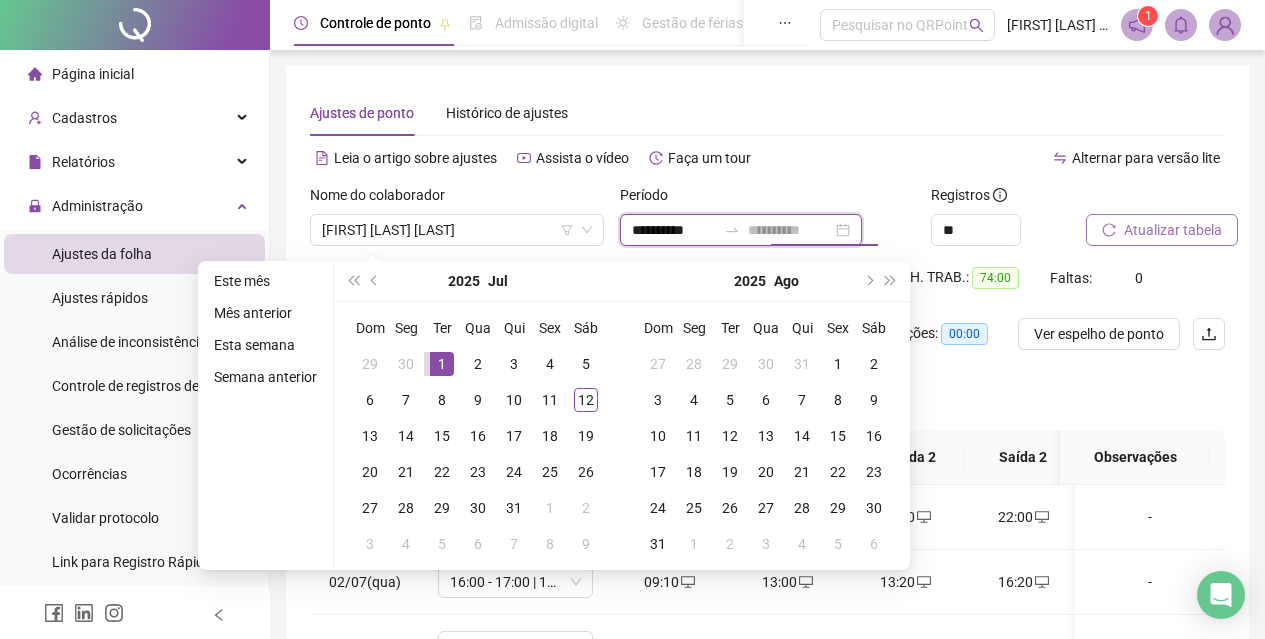 type on "**********" 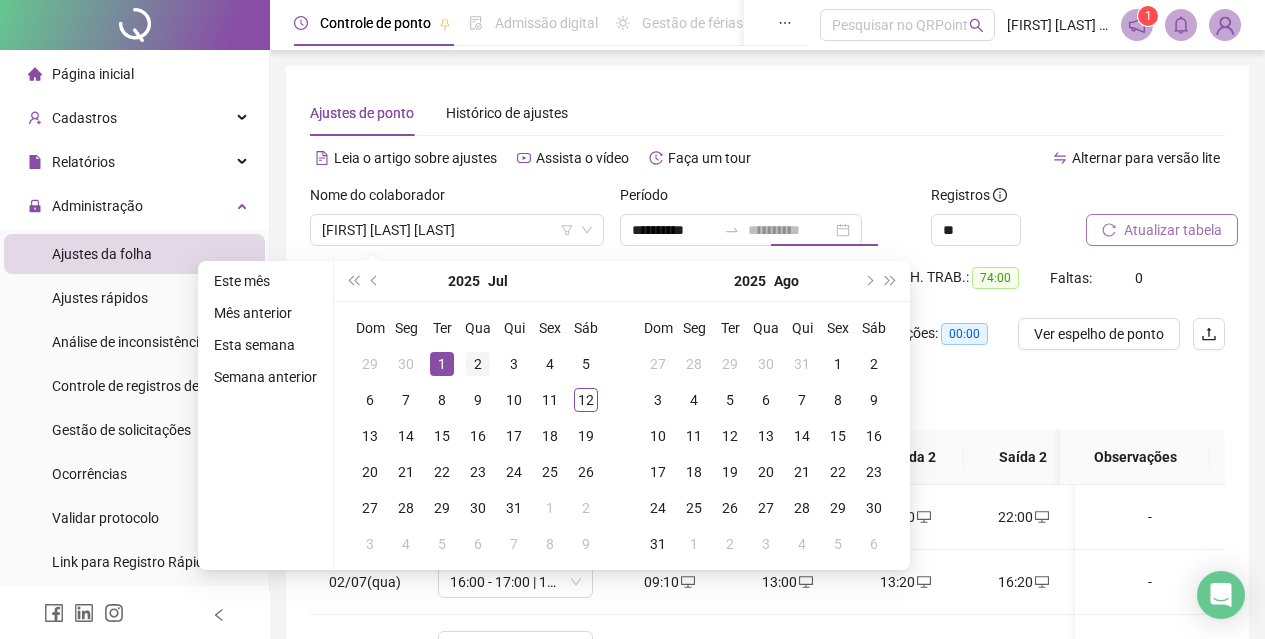 drag, startPoint x: 442, startPoint y: 345, endPoint x: 462, endPoint y: 377, distance: 37.735924 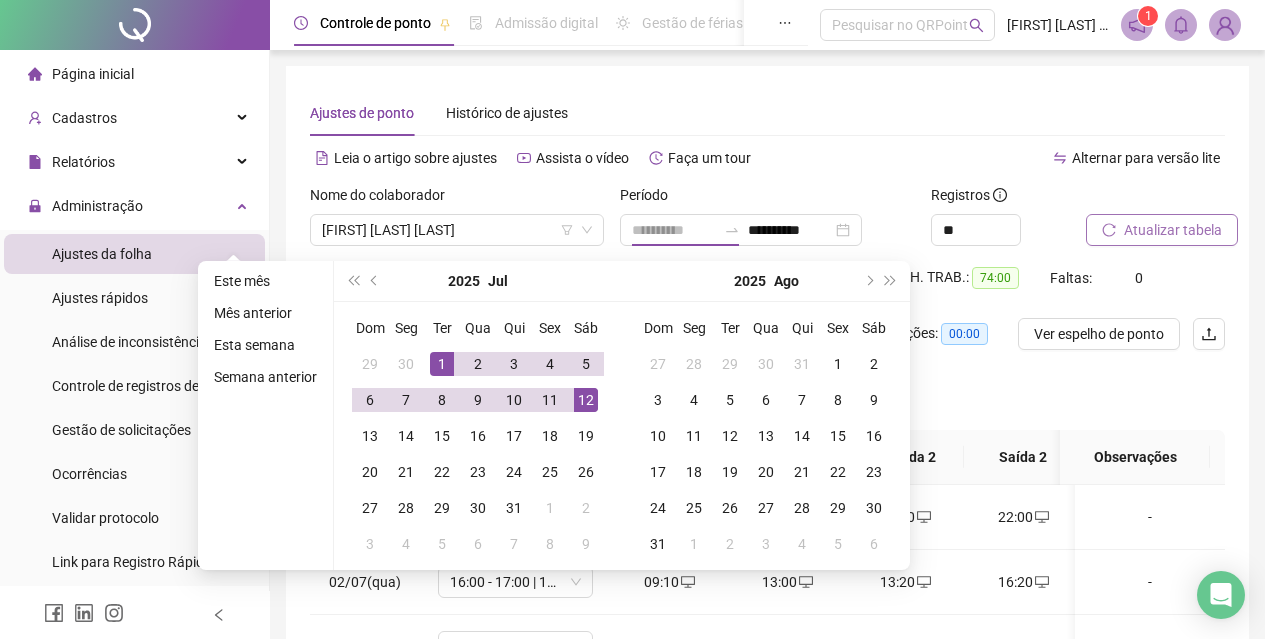 drag, startPoint x: 592, startPoint y: 396, endPoint x: 832, endPoint y: 330, distance: 248.90962 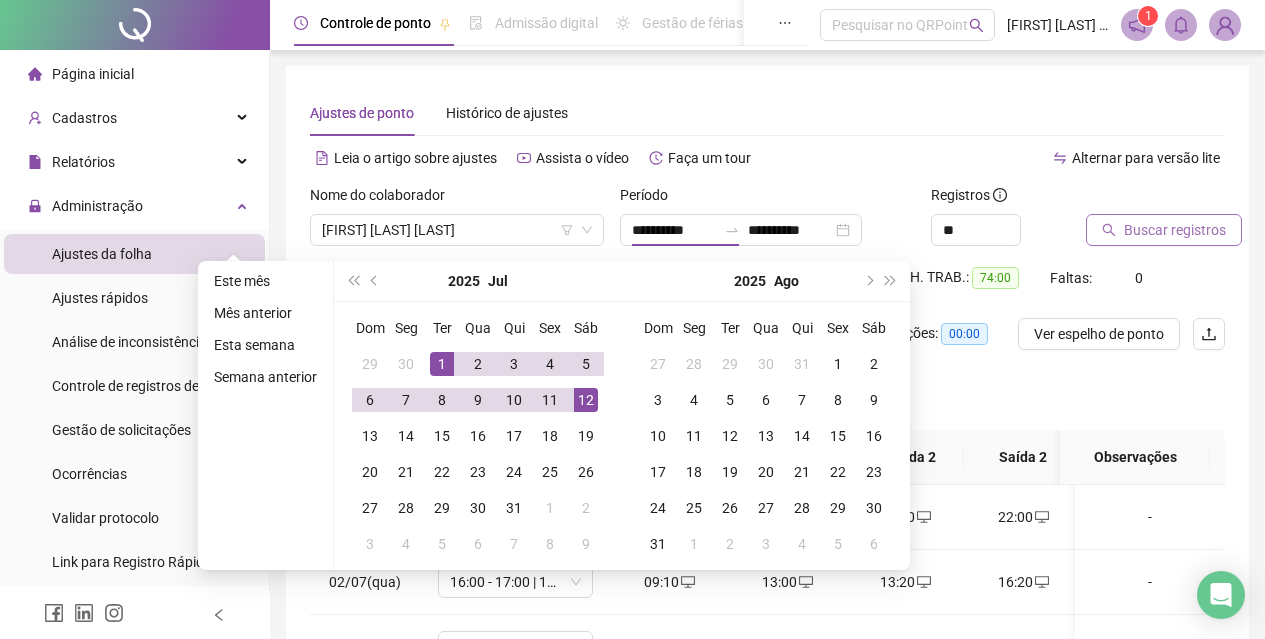 type on "**********" 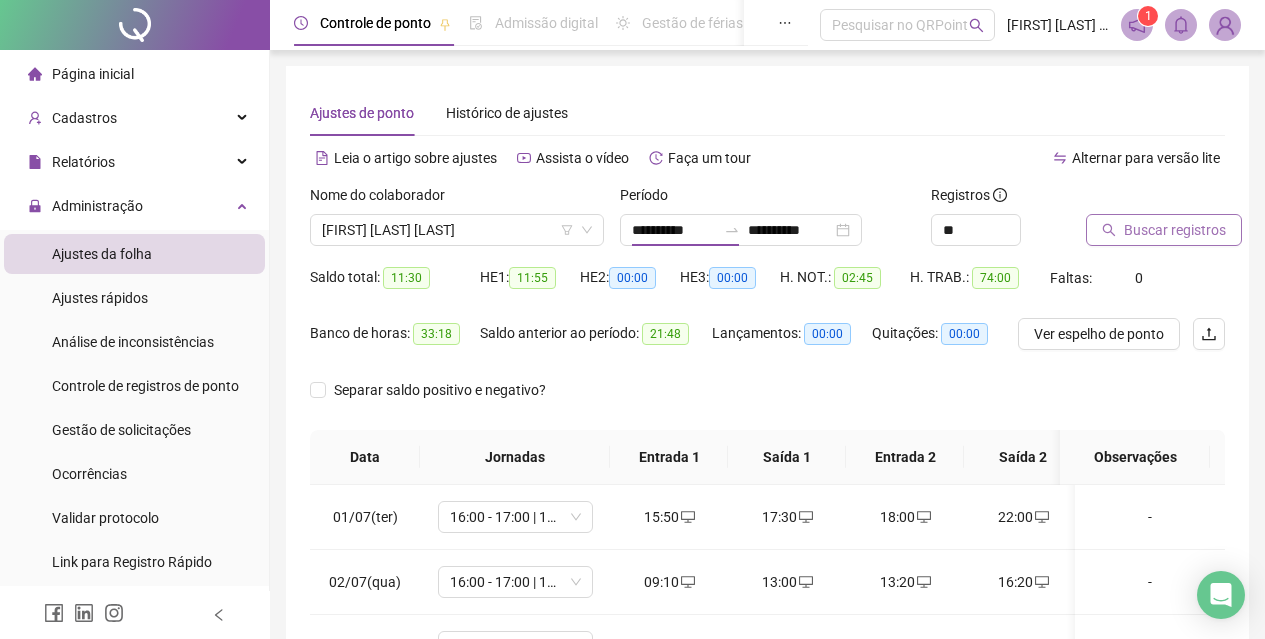 click on "Buscar registros" at bounding box center (1175, 230) 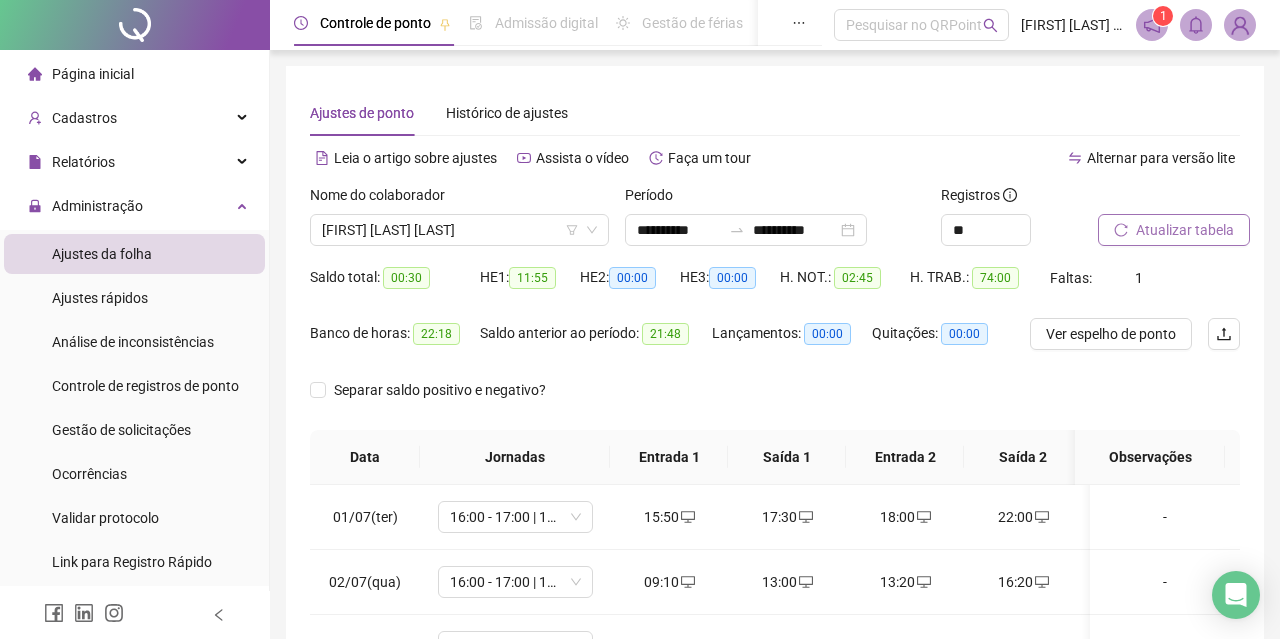 click on "[FIRST] [LAST] [LAST]" at bounding box center (459, 230) 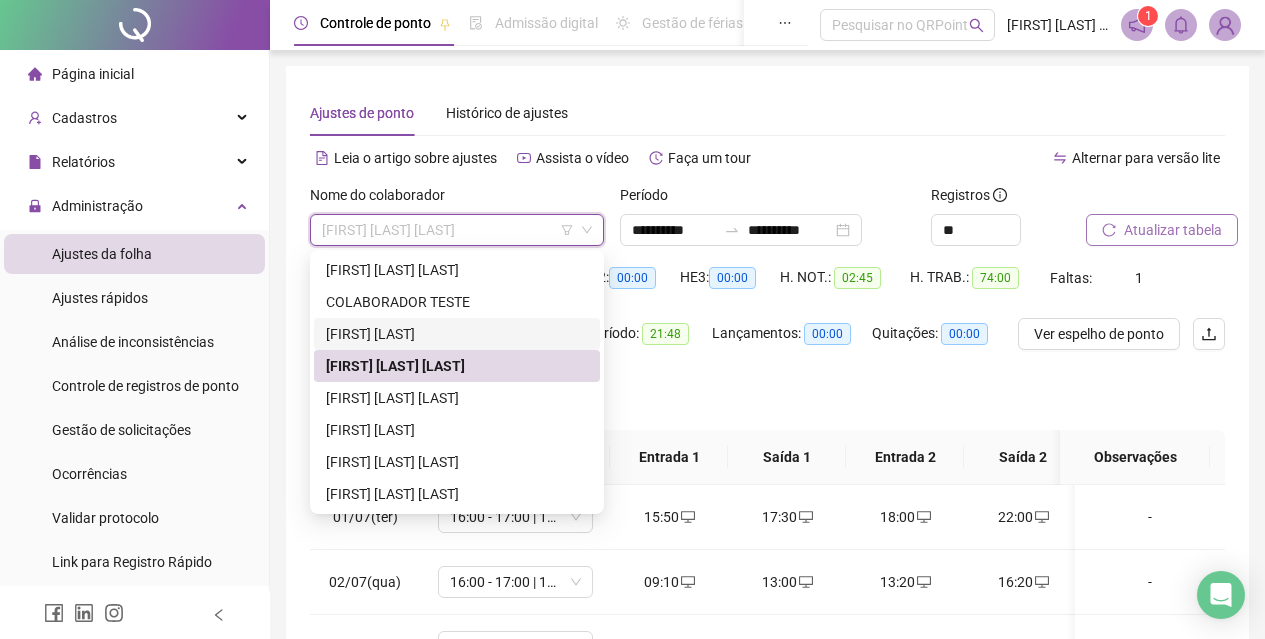 scroll, scrollTop: 383, scrollLeft: 0, axis: vertical 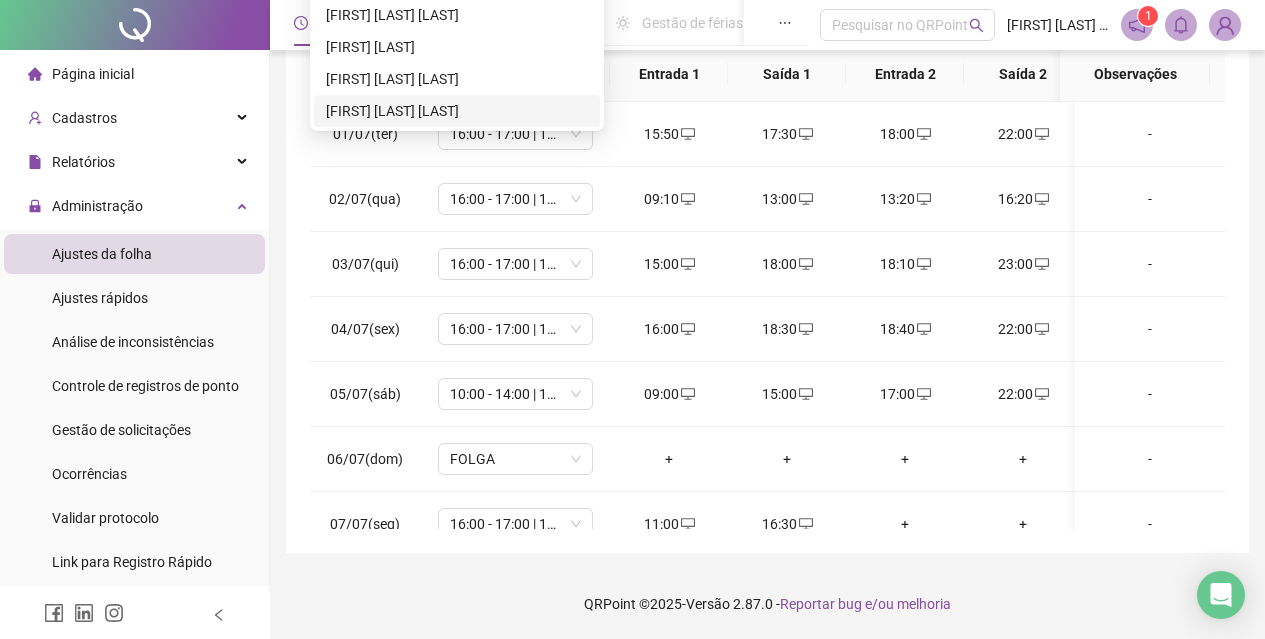 click on "[FIRST] [LAST] [LAST]" at bounding box center [457, 111] 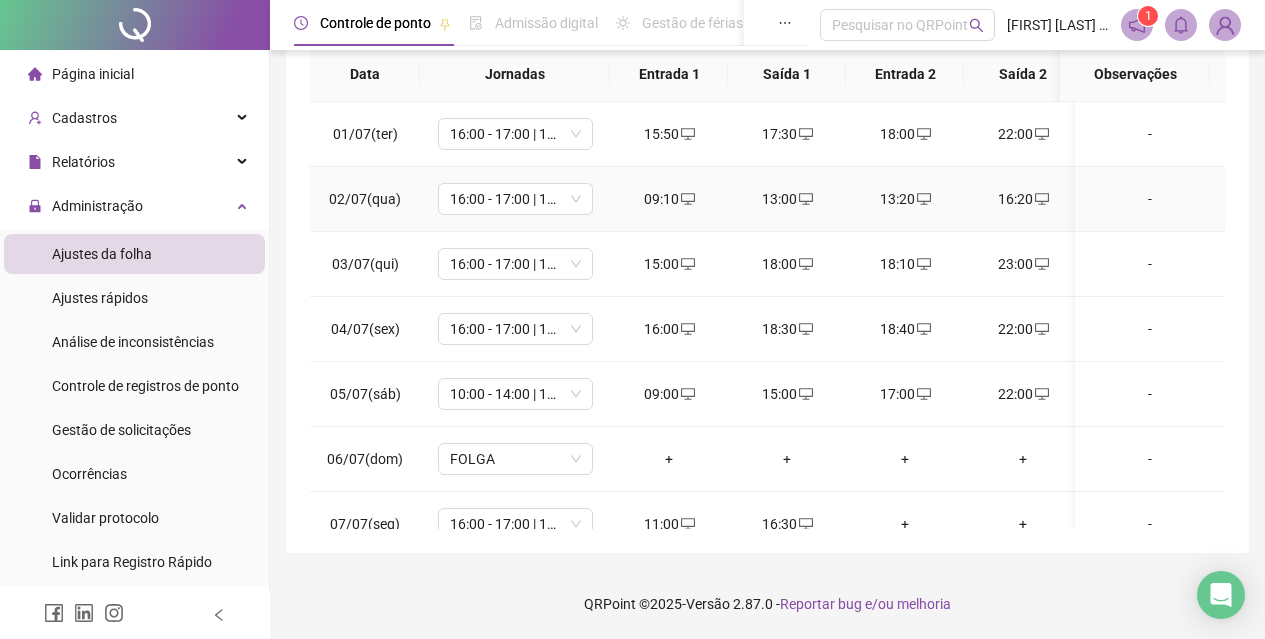 scroll, scrollTop: 0, scrollLeft: 0, axis: both 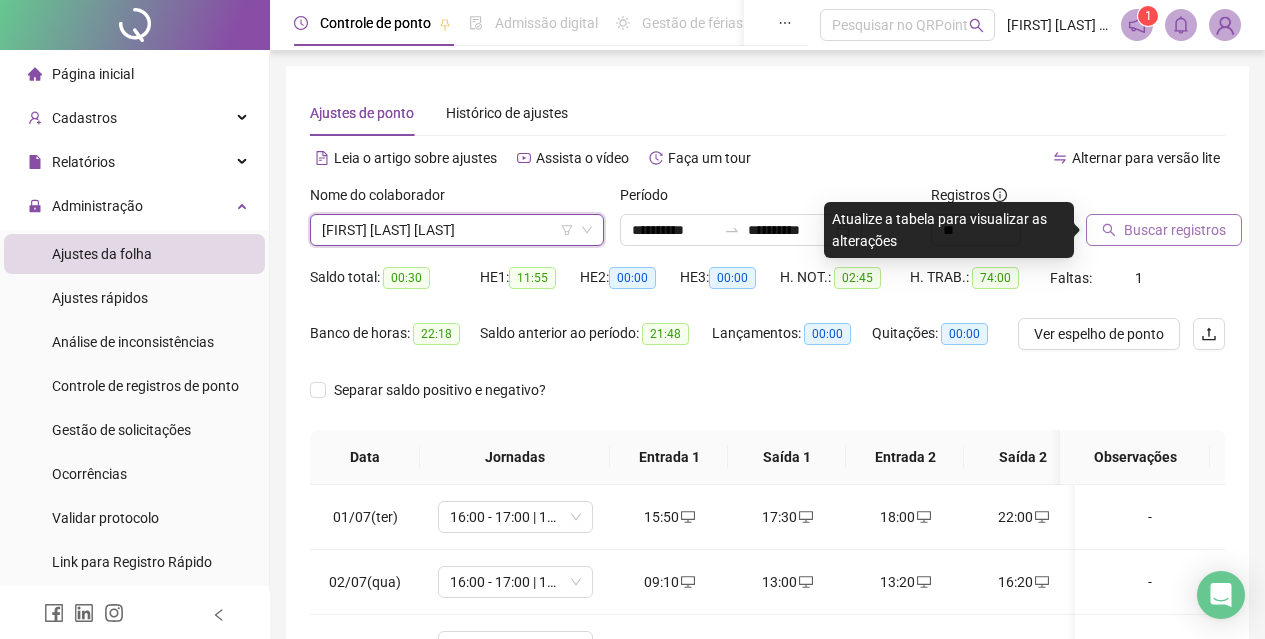 click on "Buscar registros" at bounding box center (1175, 230) 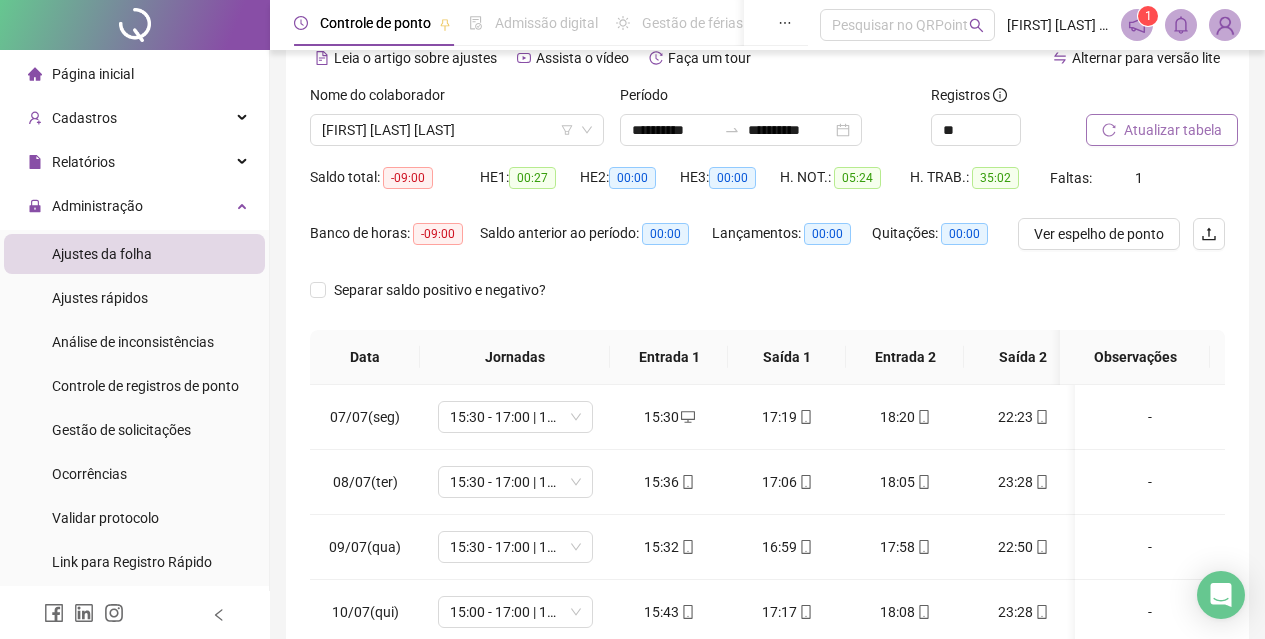 scroll, scrollTop: 361, scrollLeft: 0, axis: vertical 